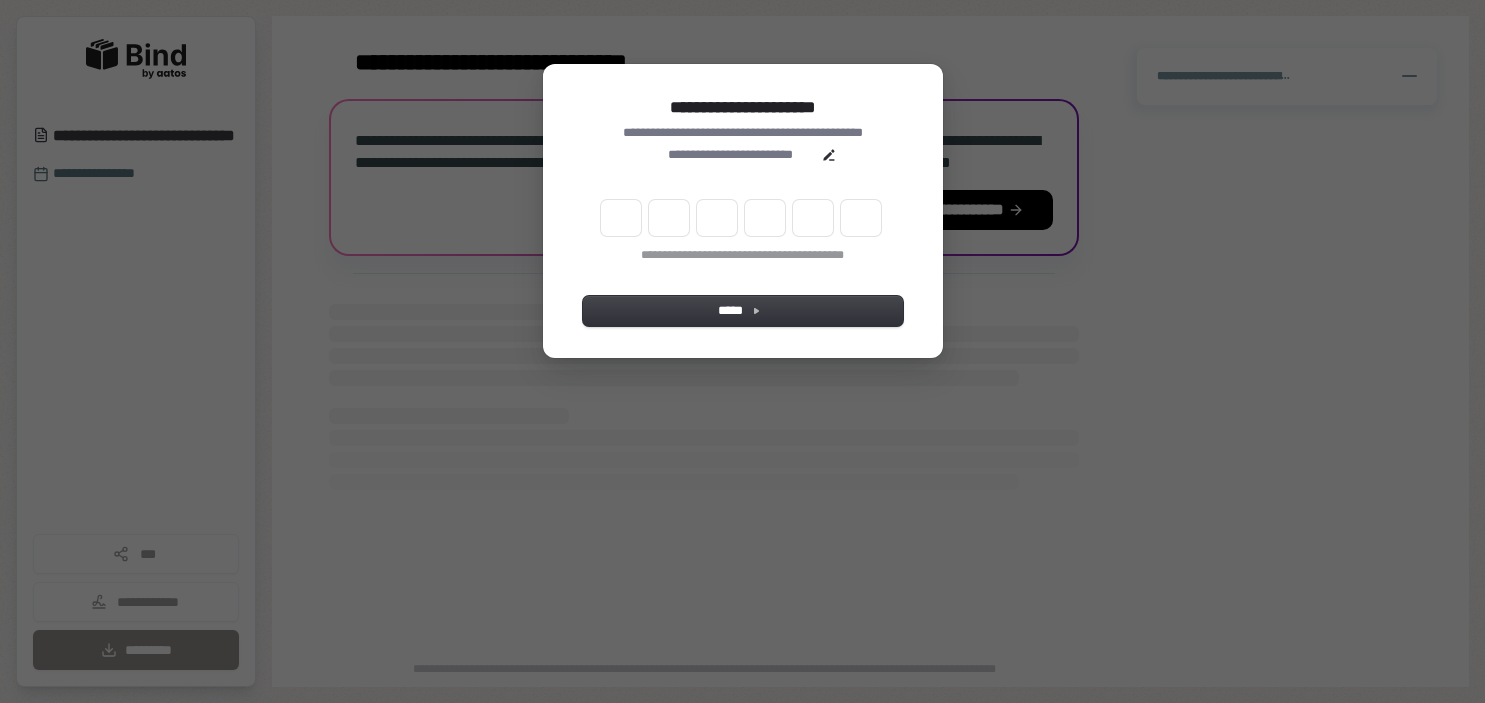 scroll, scrollTop: 0, scrollLeft: 0, axis: both 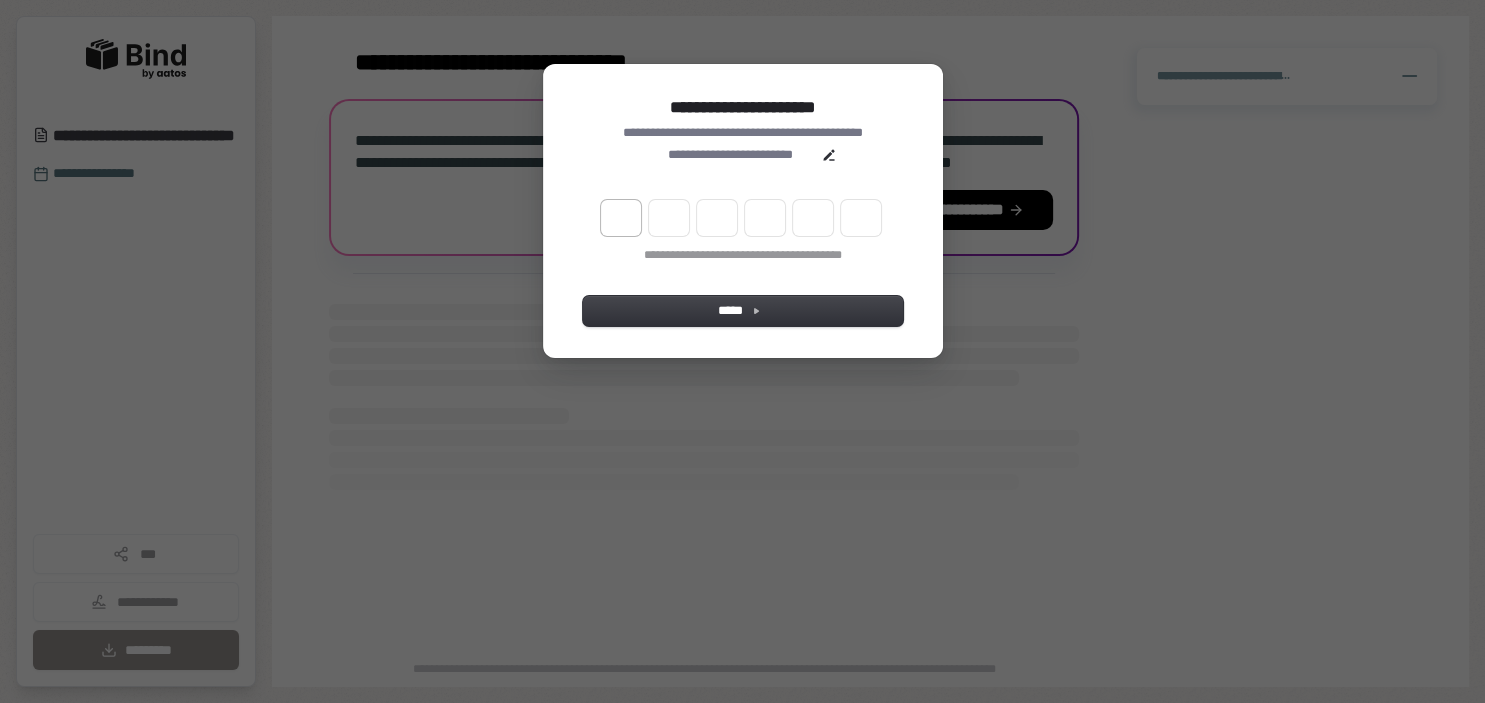 click at bounding box center [621, 218] 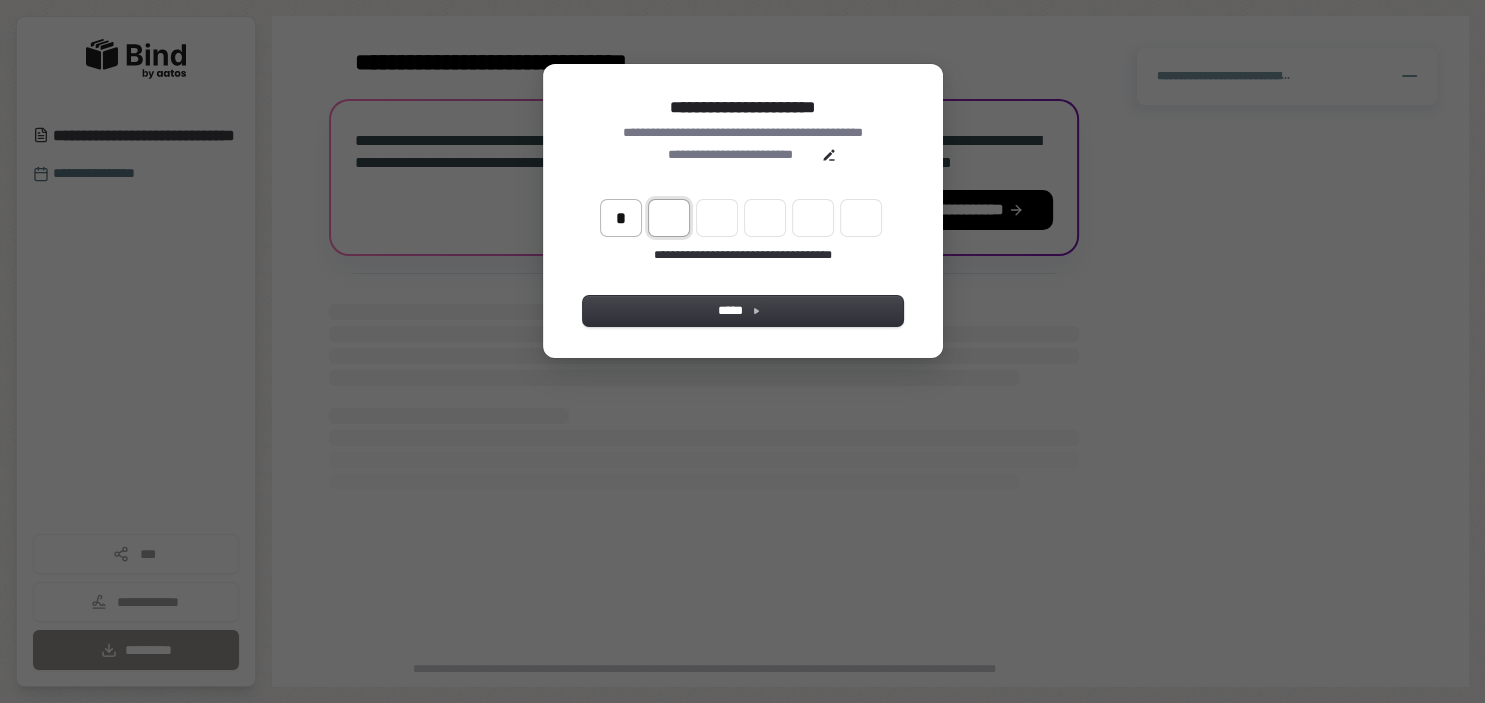 type on "*" 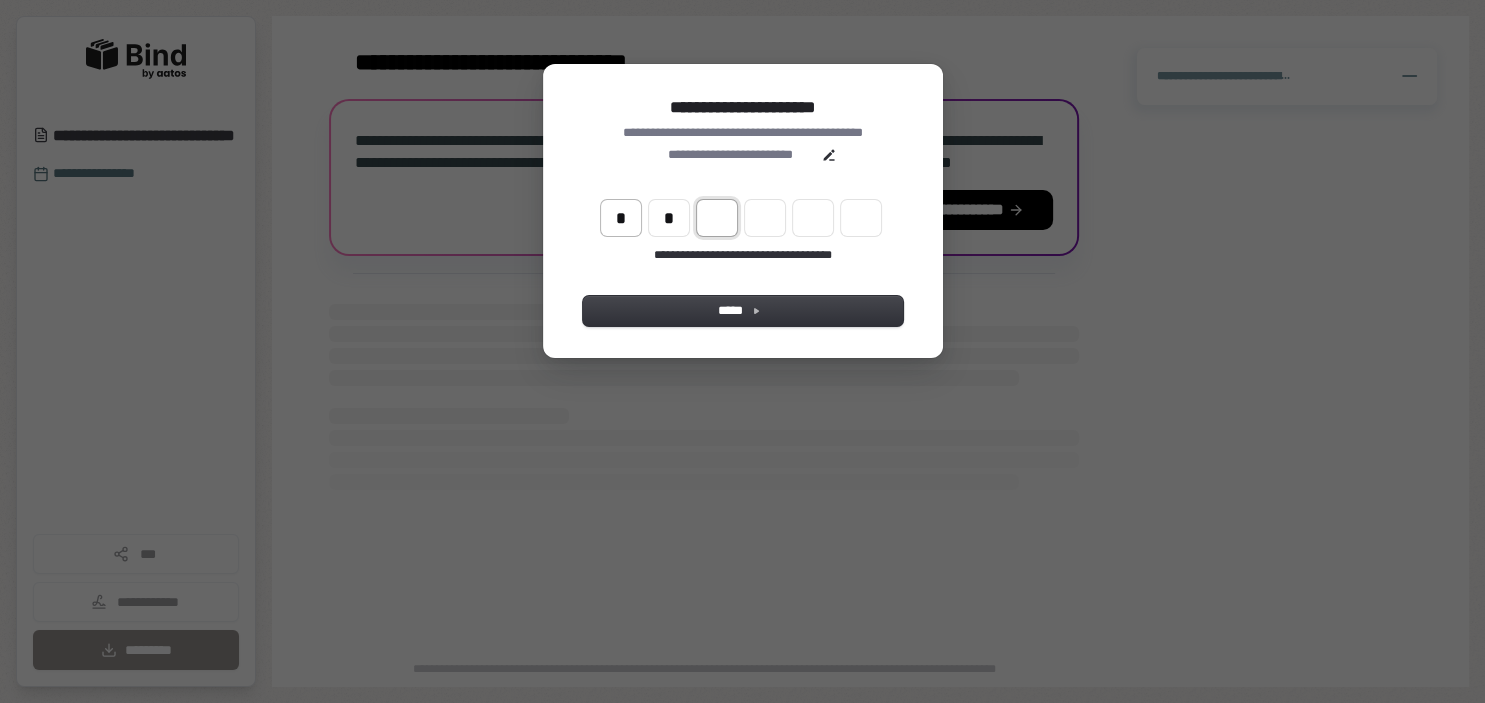 type on "*" 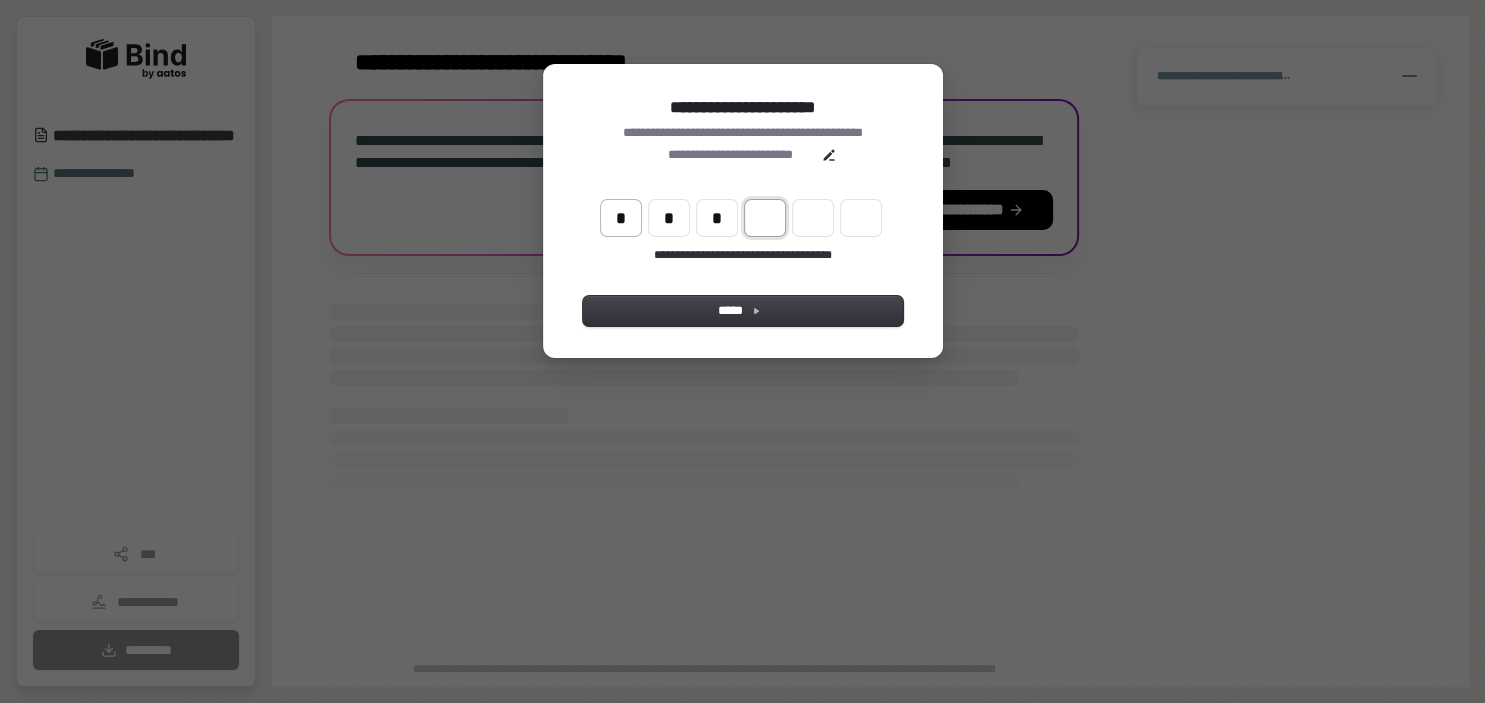 type on "*" 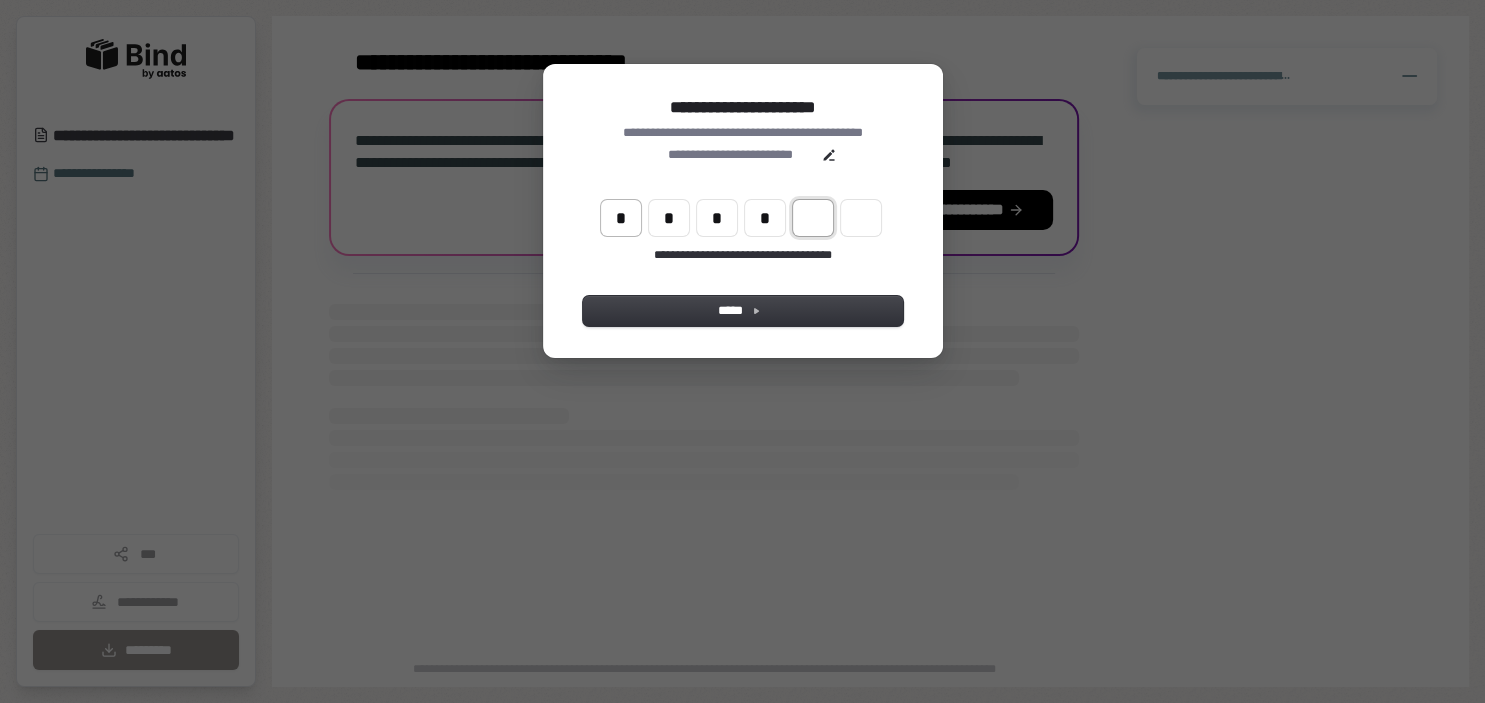 type on "*" 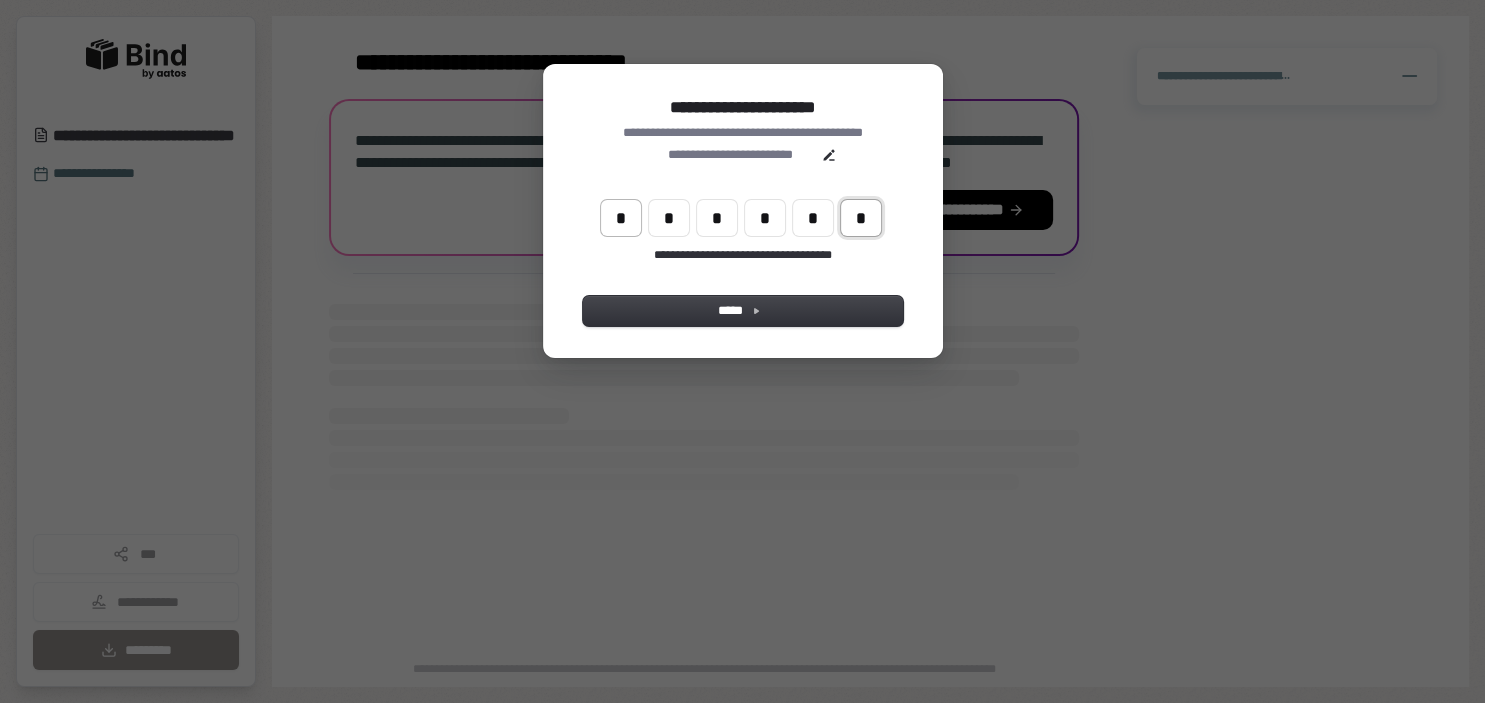 type on "*" 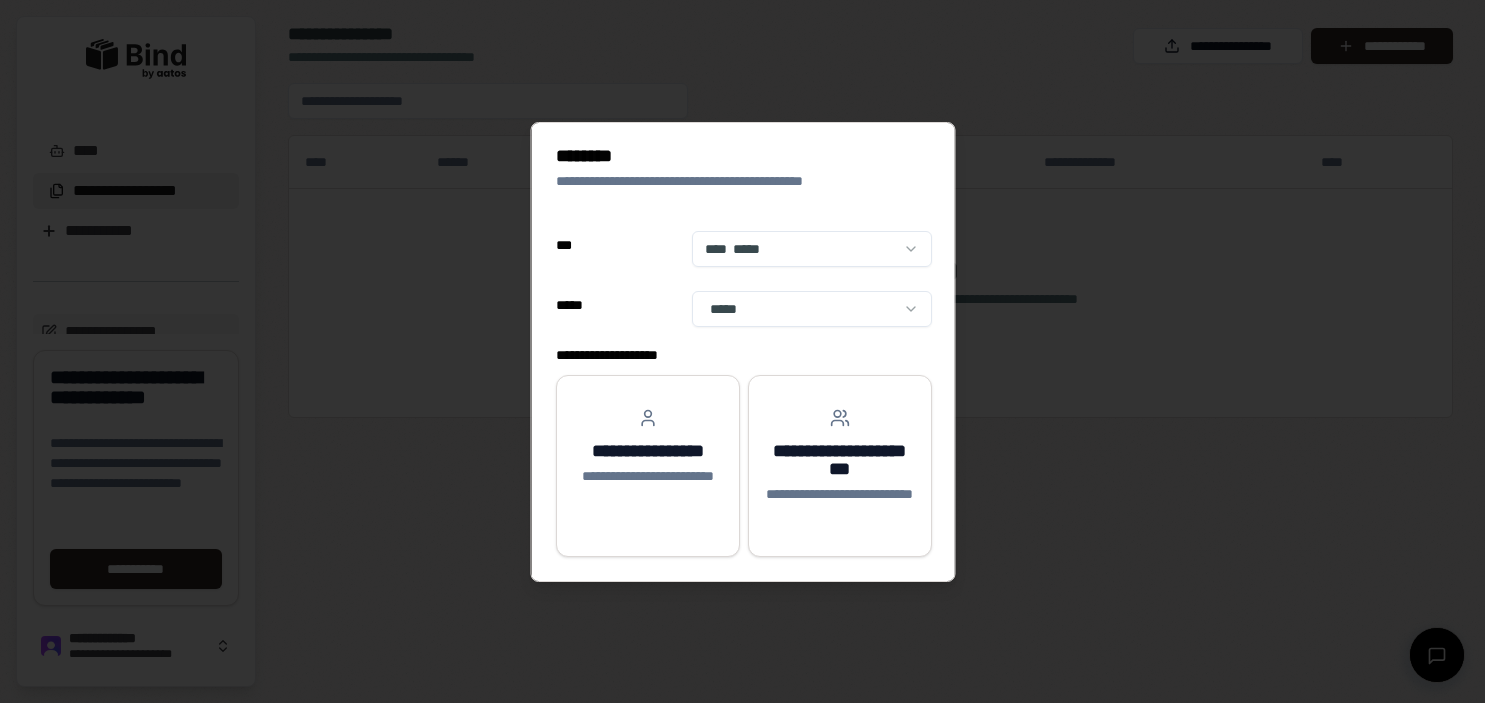 scroll, scrollTop: 0, scrollLeft: 0, axis: both 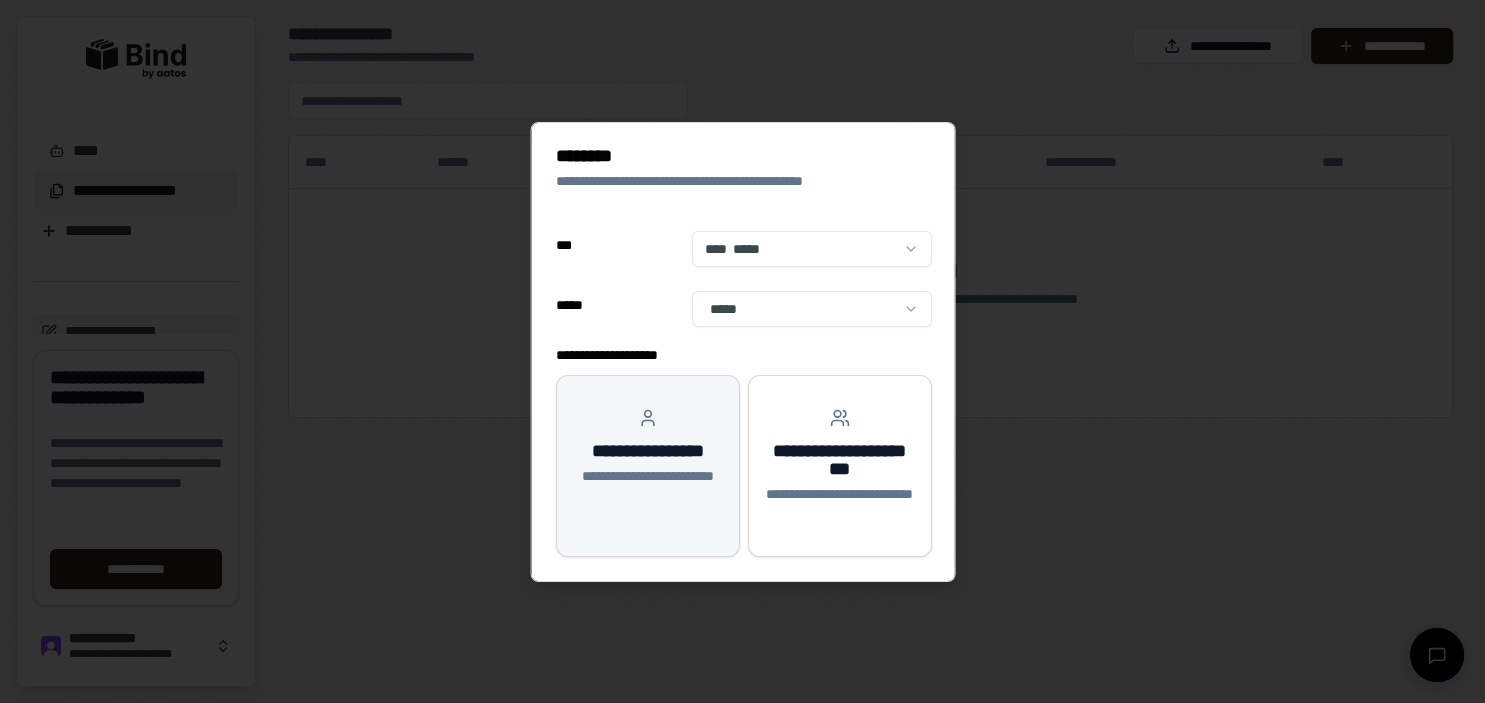 click on "**********" at bounding box center [647, 466] 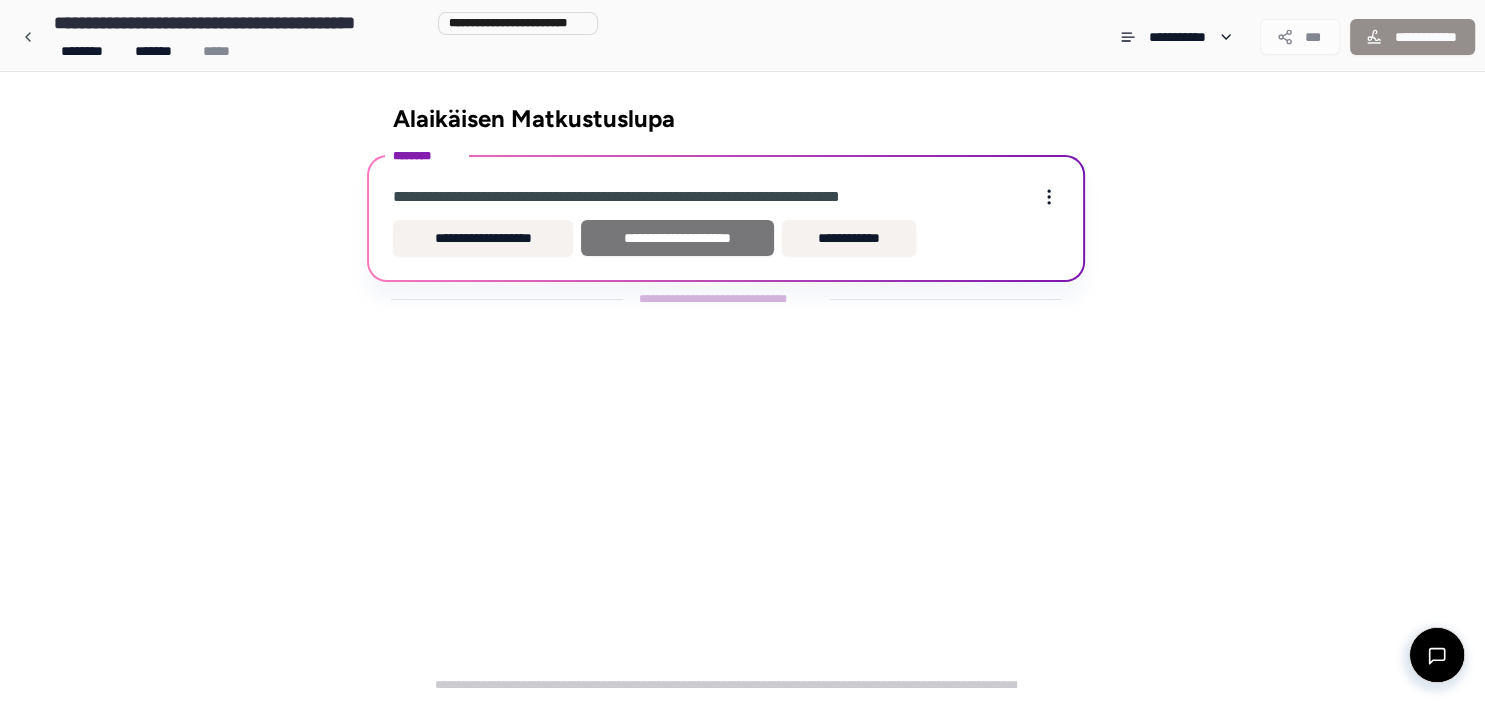click on "**********" at bounding box center [677, 238] 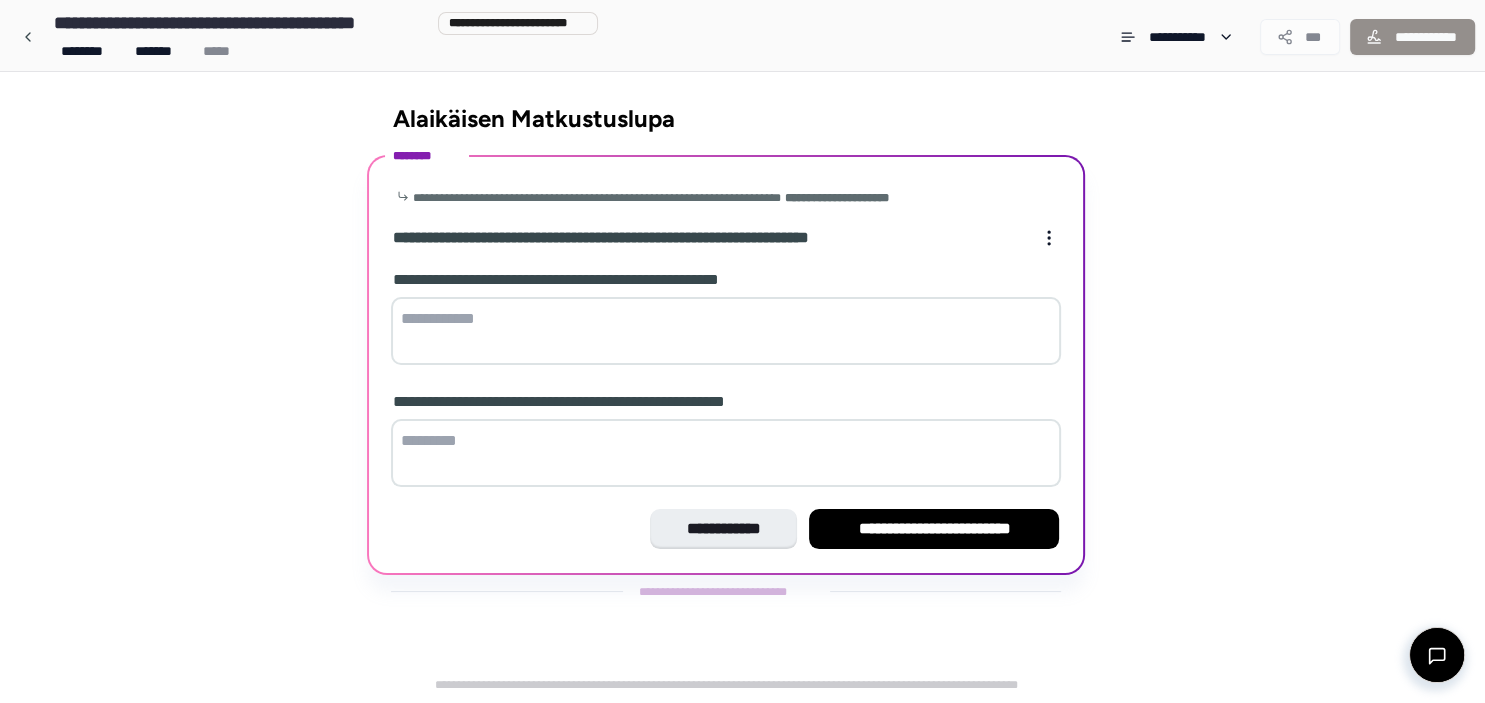 click at bounding box center (726, 331) 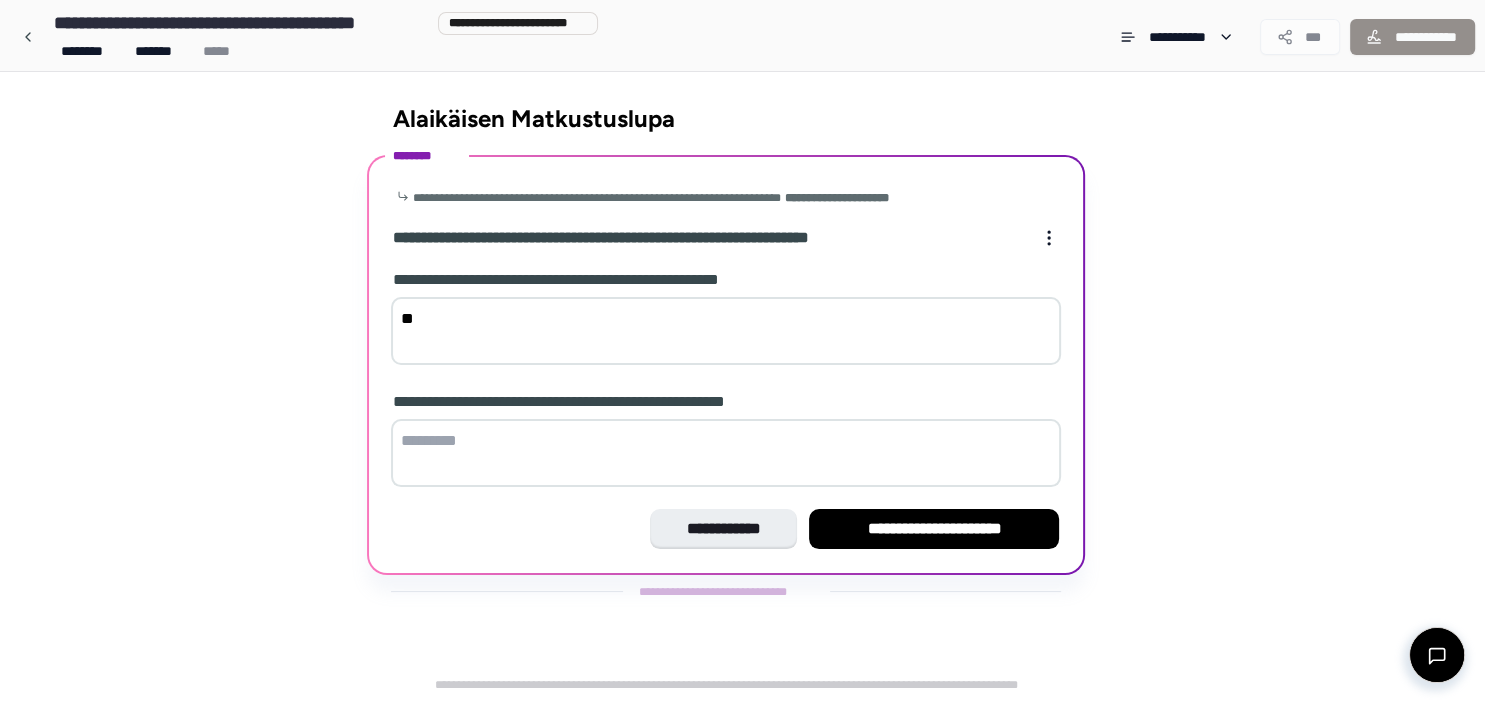 type on "*" 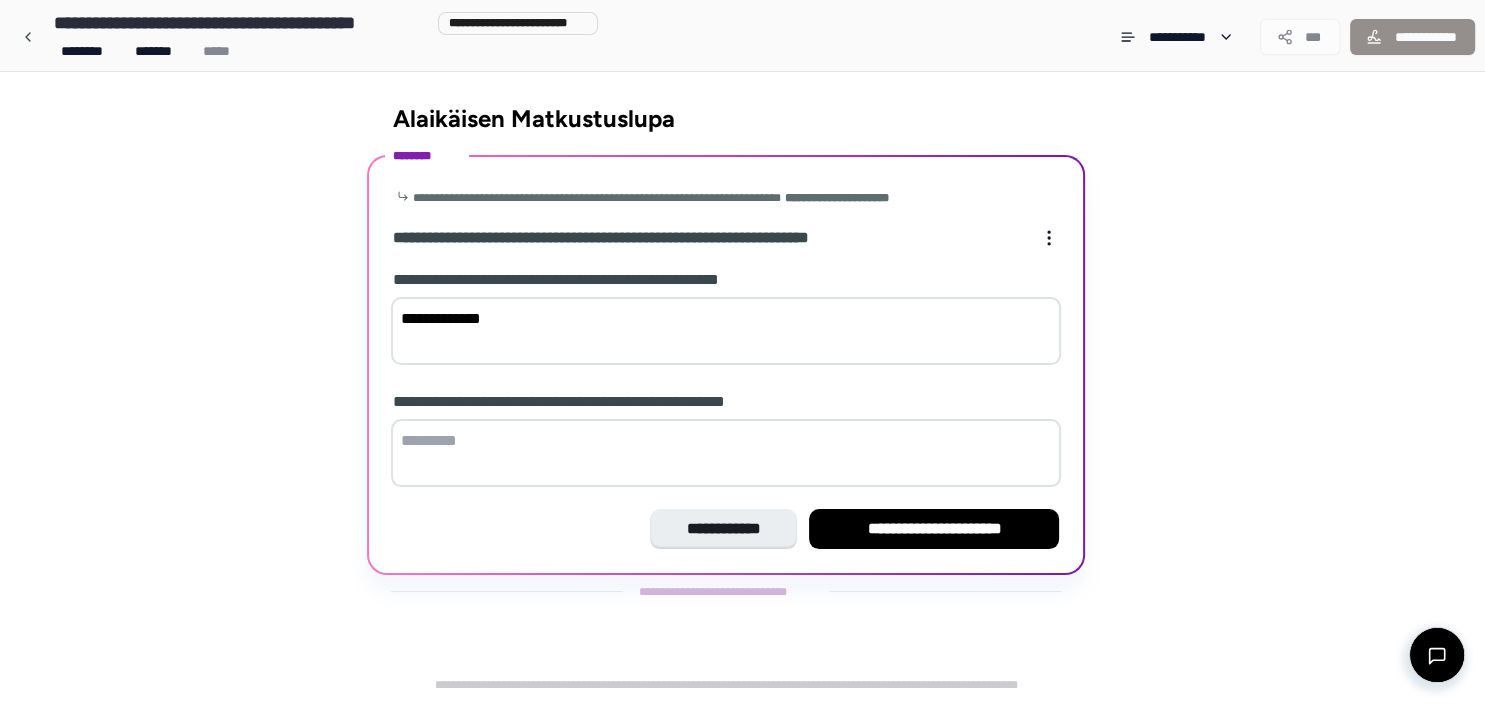 type on "**********" 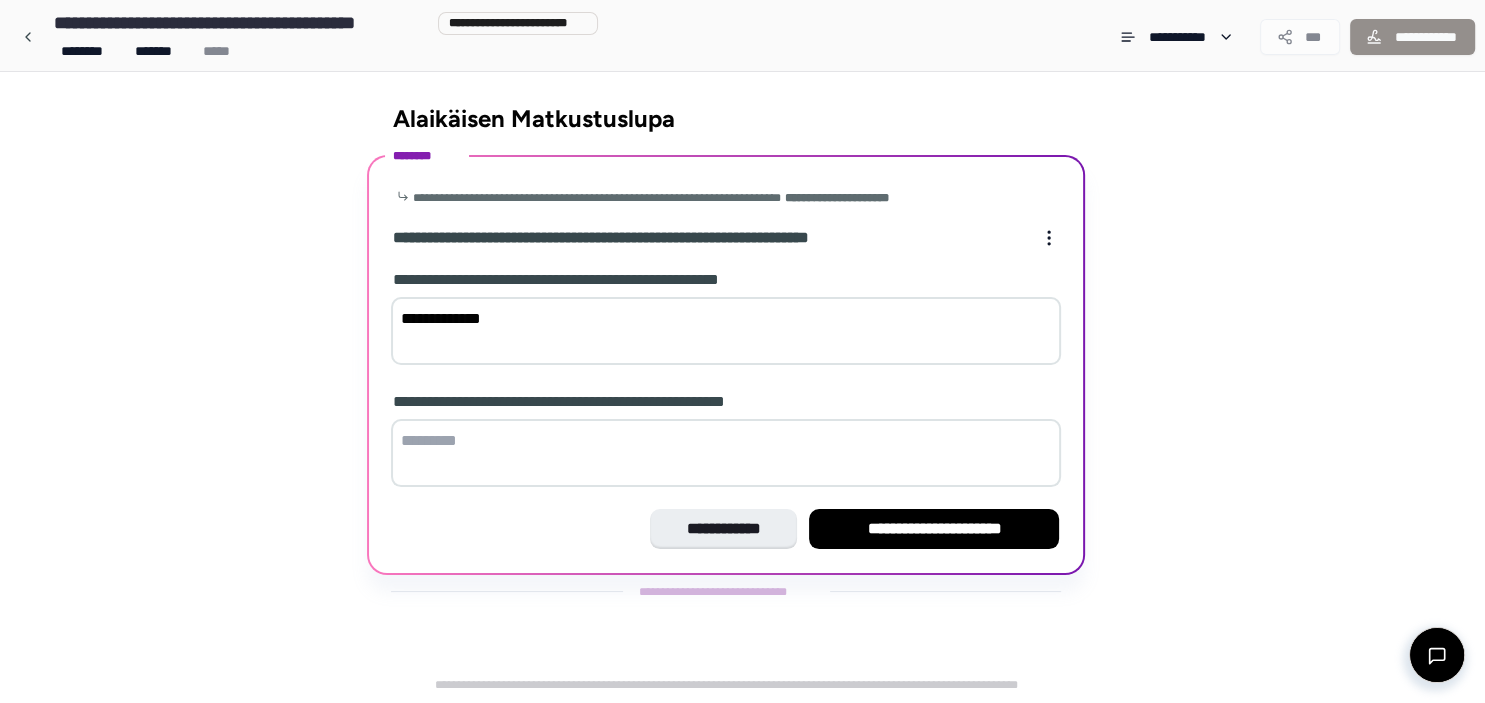 click at bounding box center [726, 453] 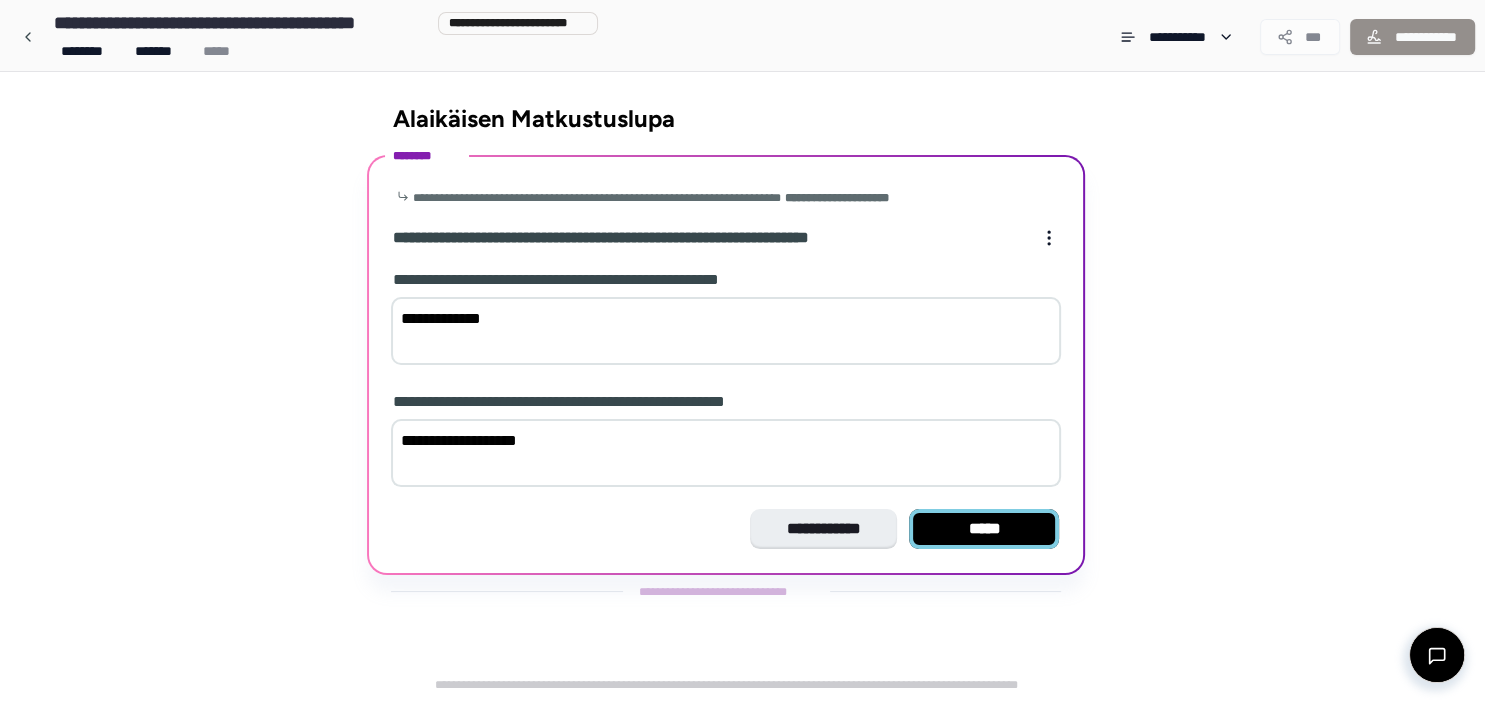 type on "**********" 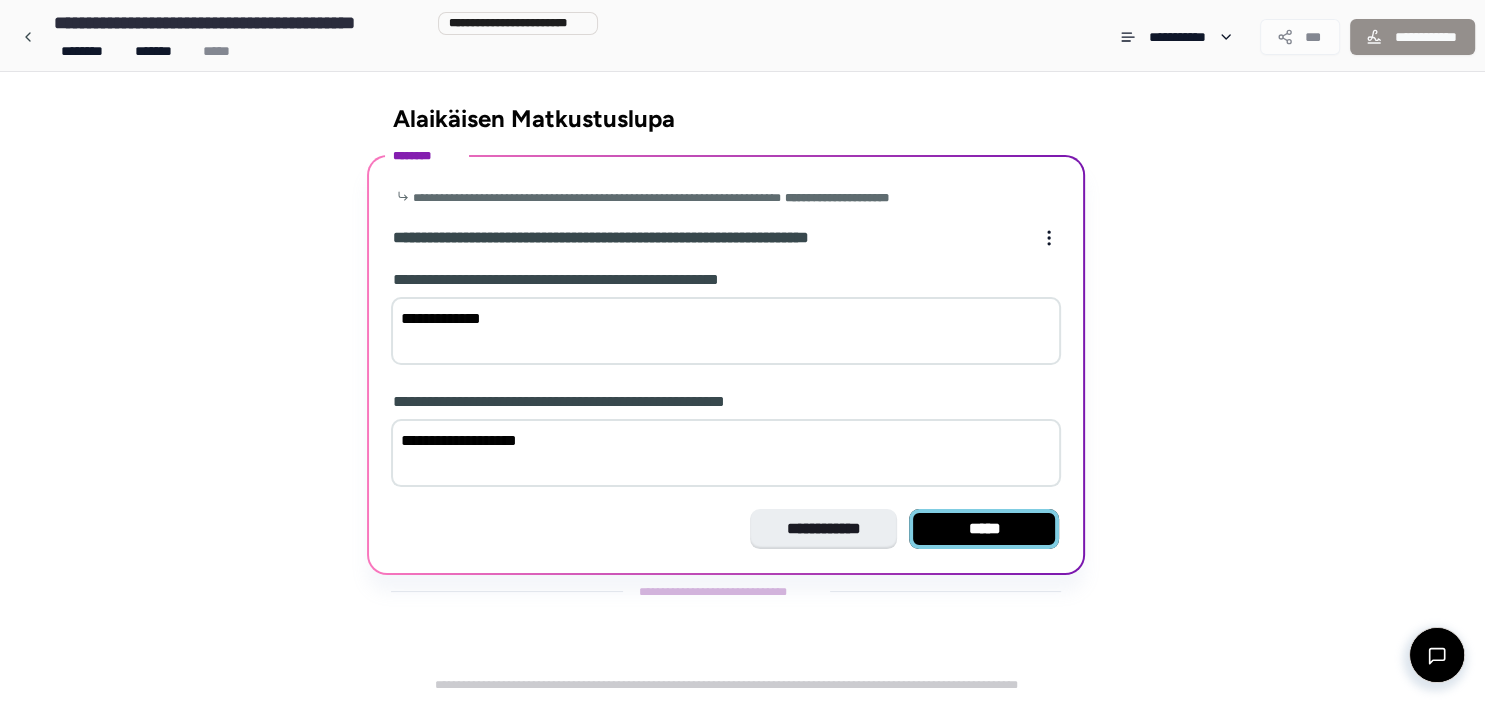 click on "*****" at bounding box center [984, 529] 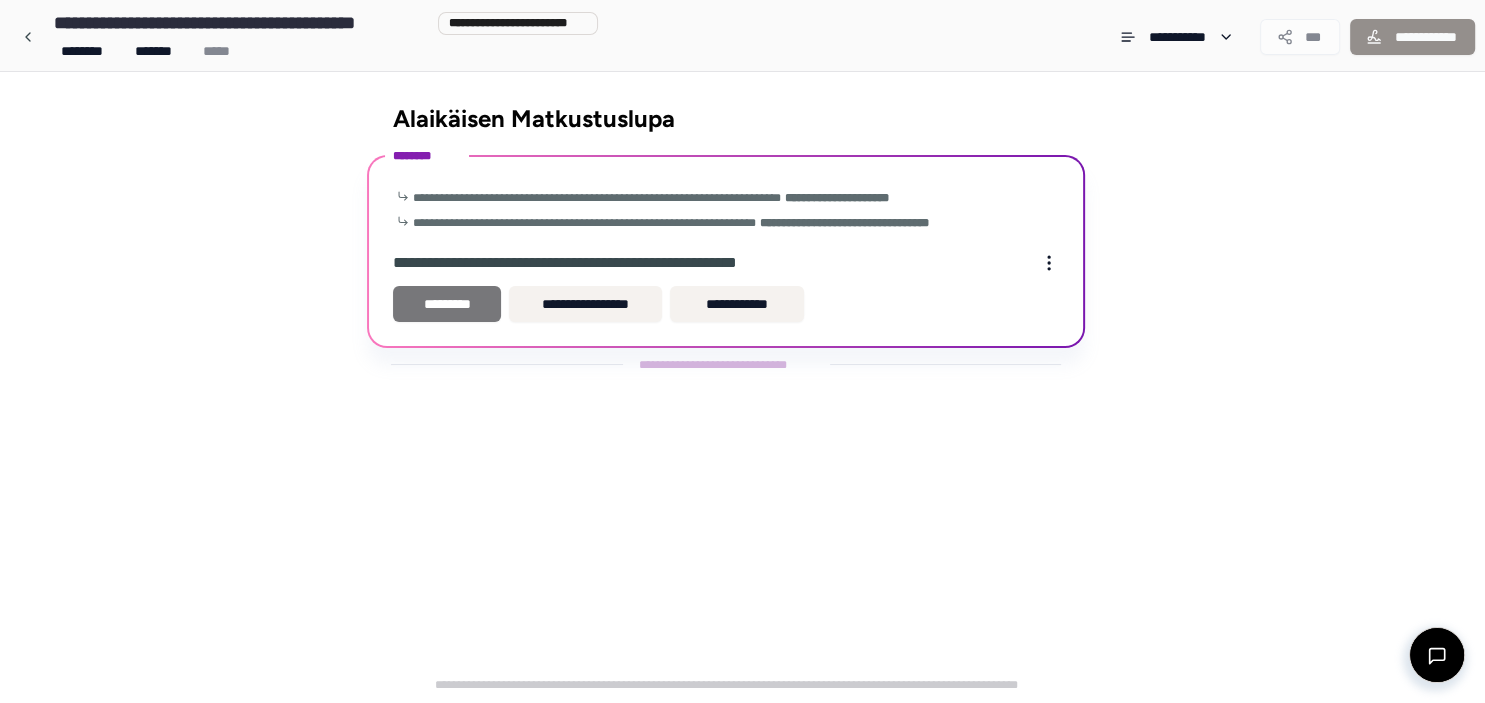 click on "*********" at bounding box center (447, 304) 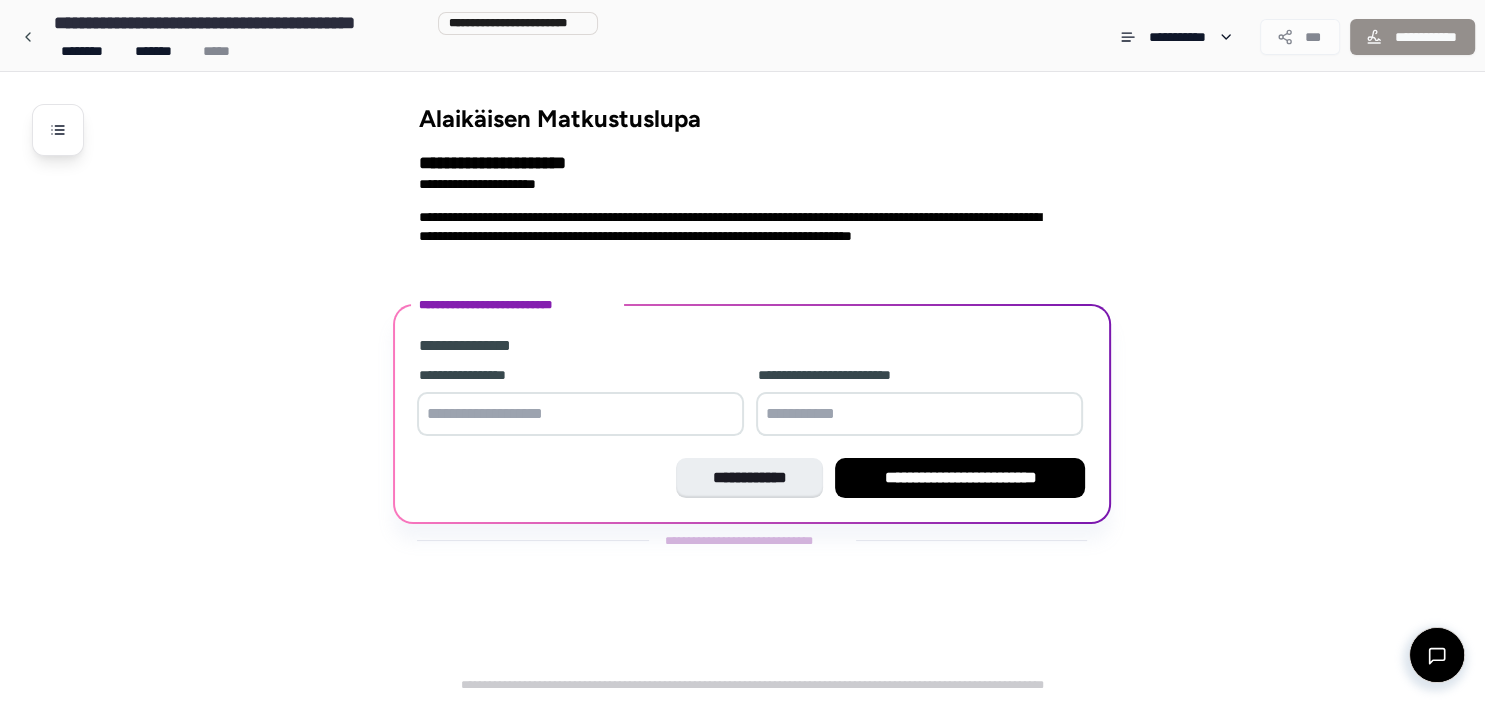 click at bounding box center [580, 414] 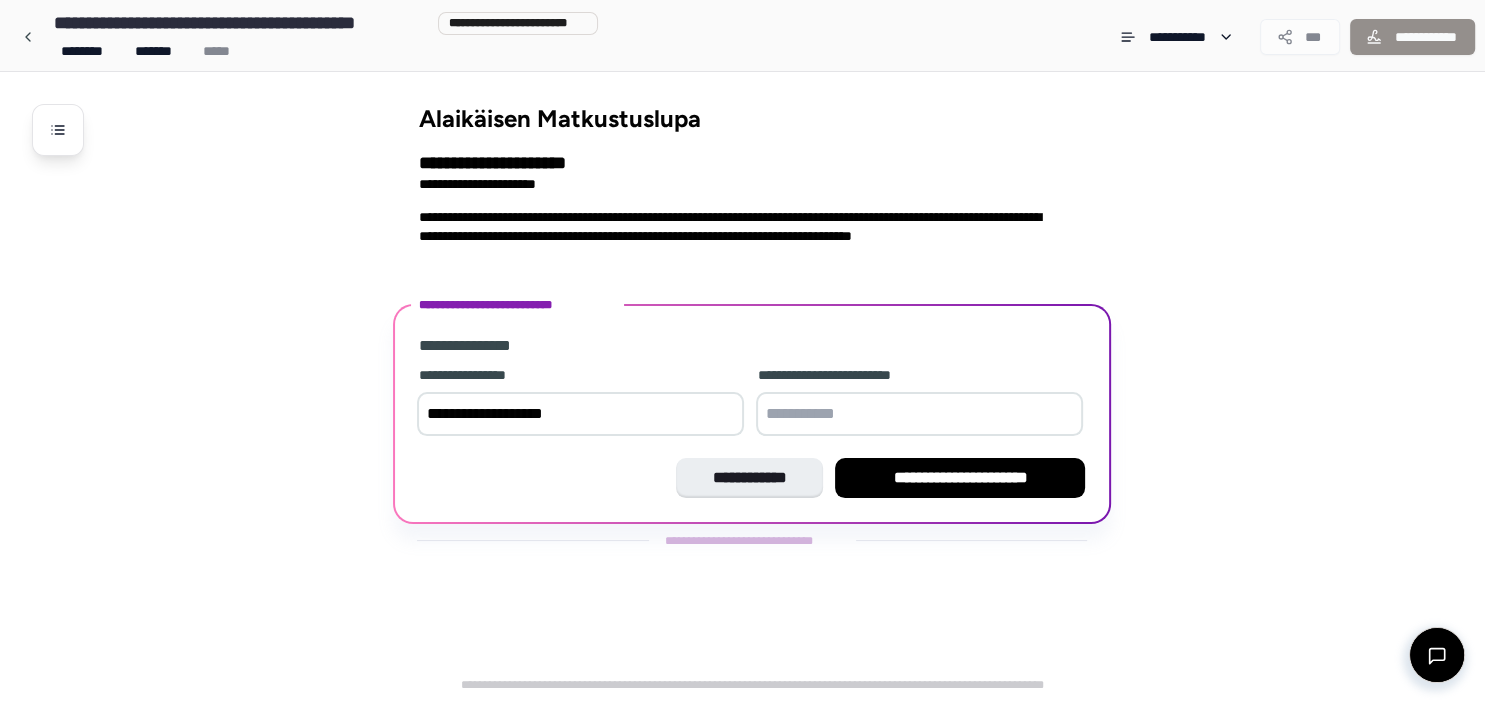 type on "**********" 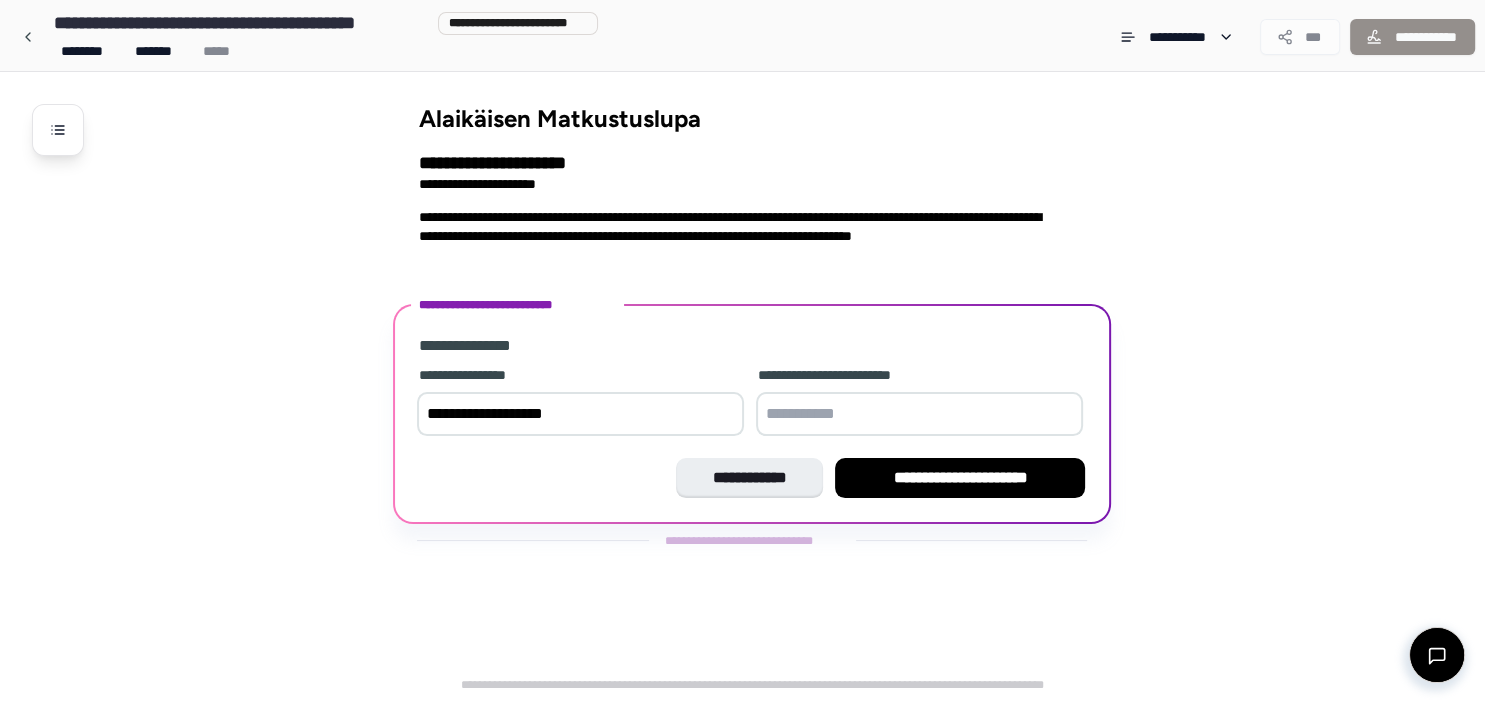 click at bounding box center (919, 414) 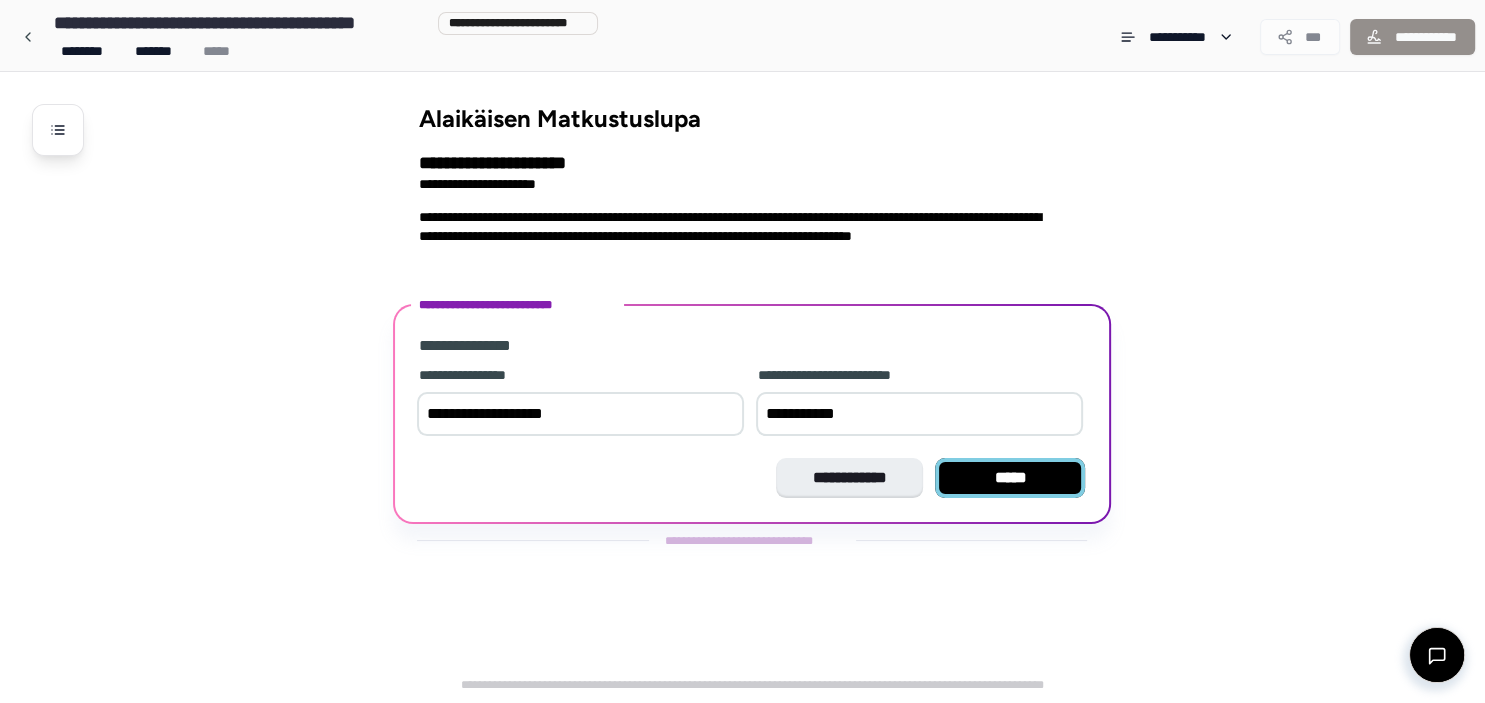 type on "**********" 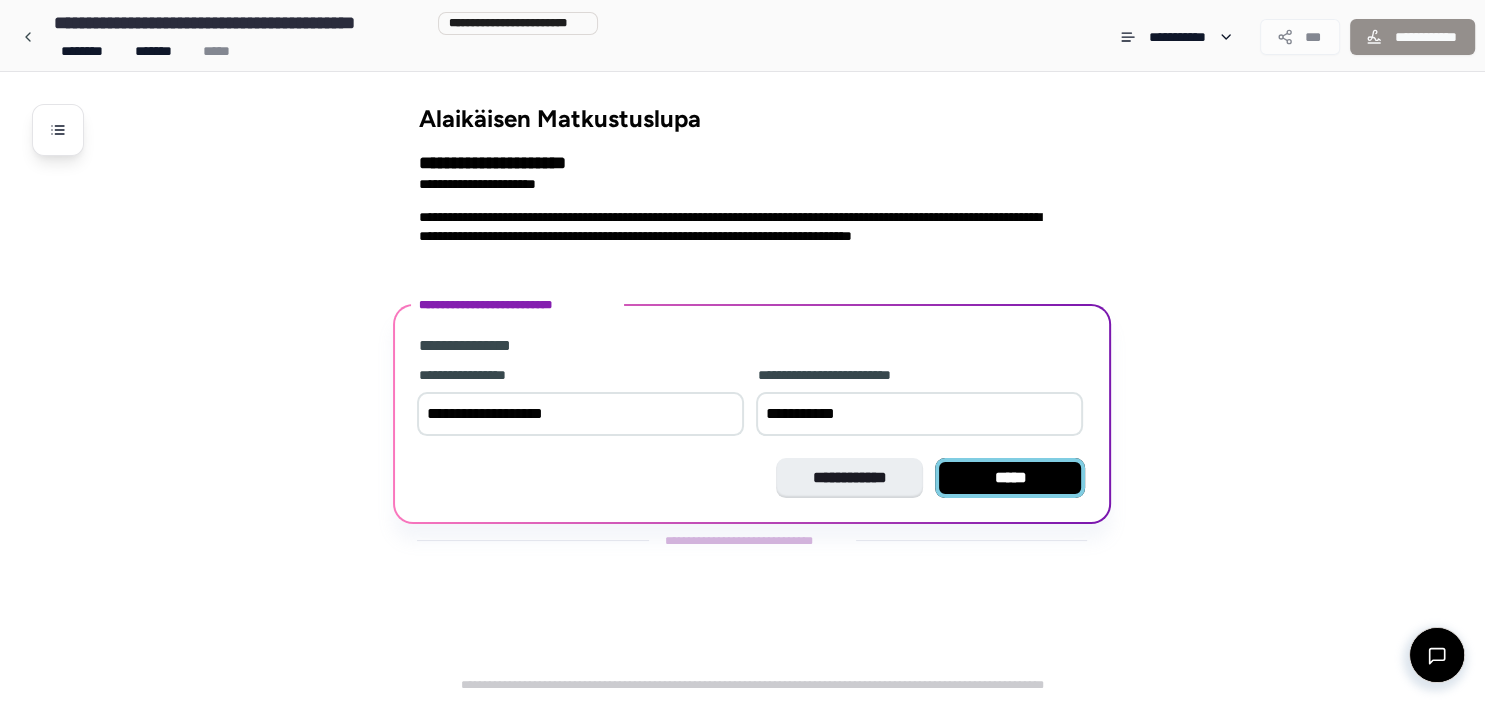 click on "*****" at bounding box center (1010, 478) 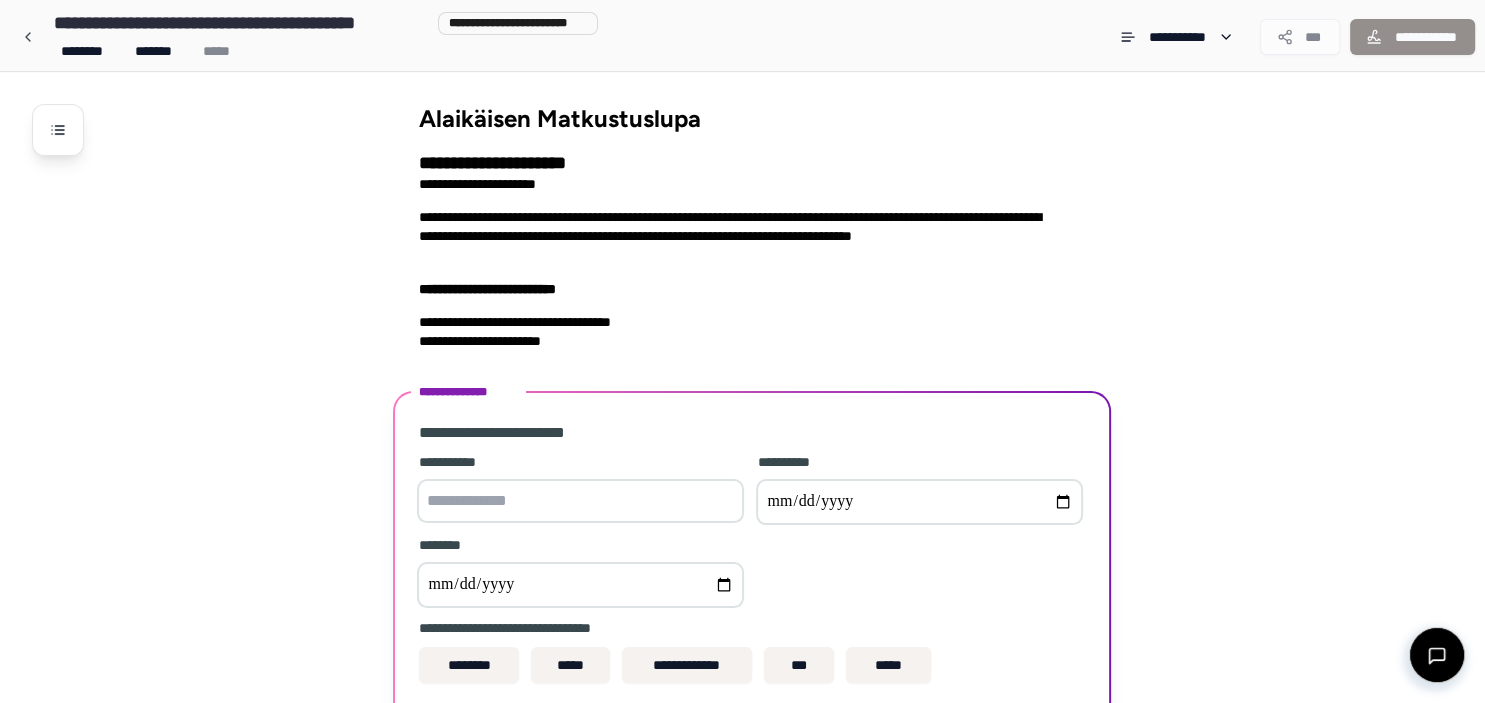 scroll, scrollTop: 142, scrollLeft: 0, axis: vertical 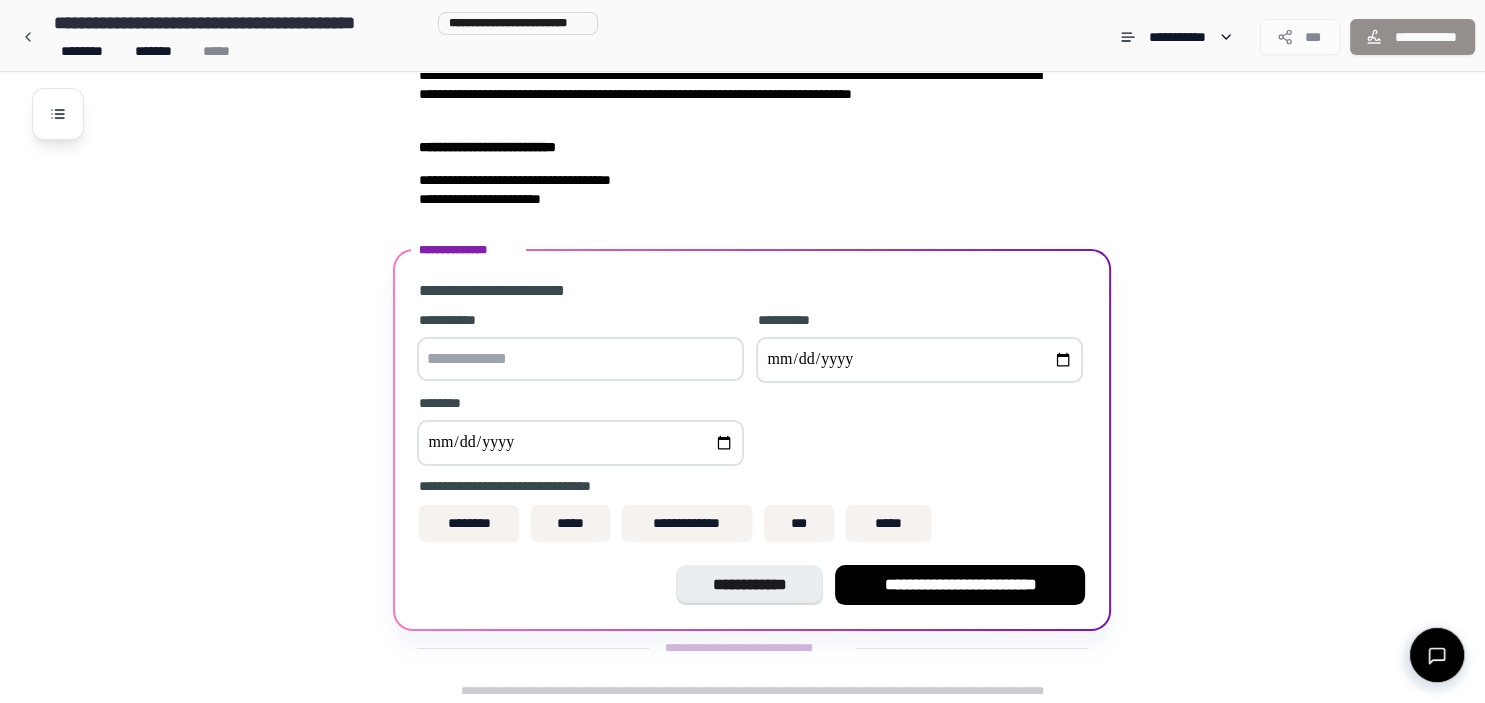 click at bounding box center (580, 359) 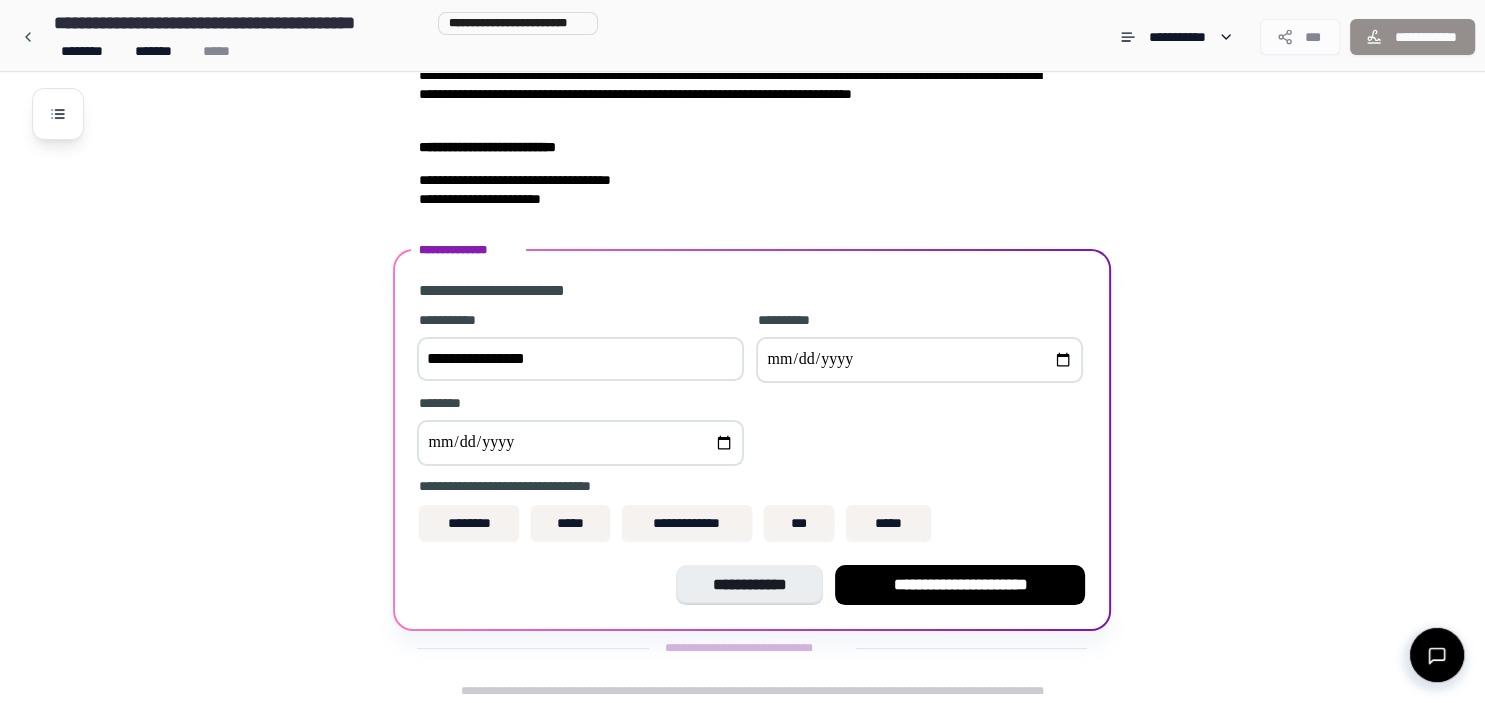 click on "**********" at bounding box center (580, 359) 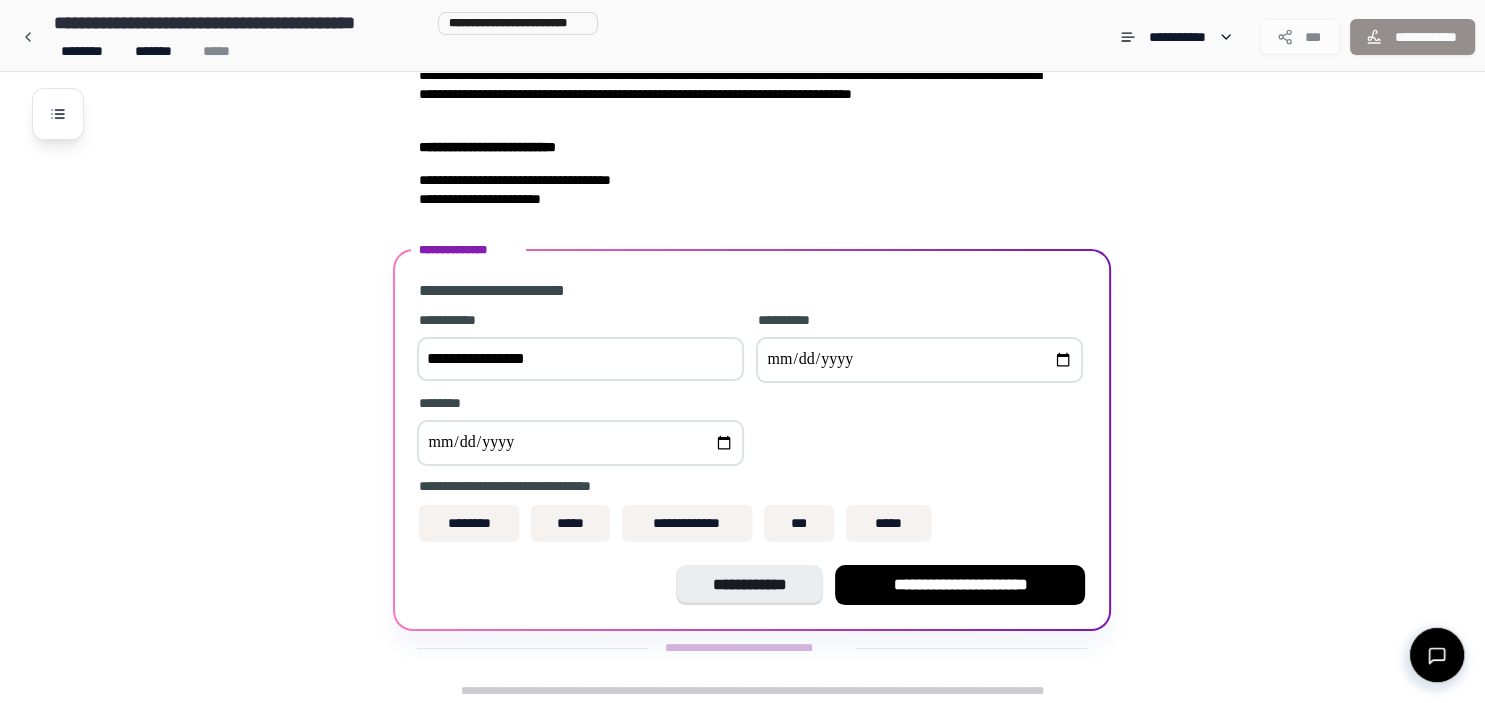 click at bounding box center [919, 360] 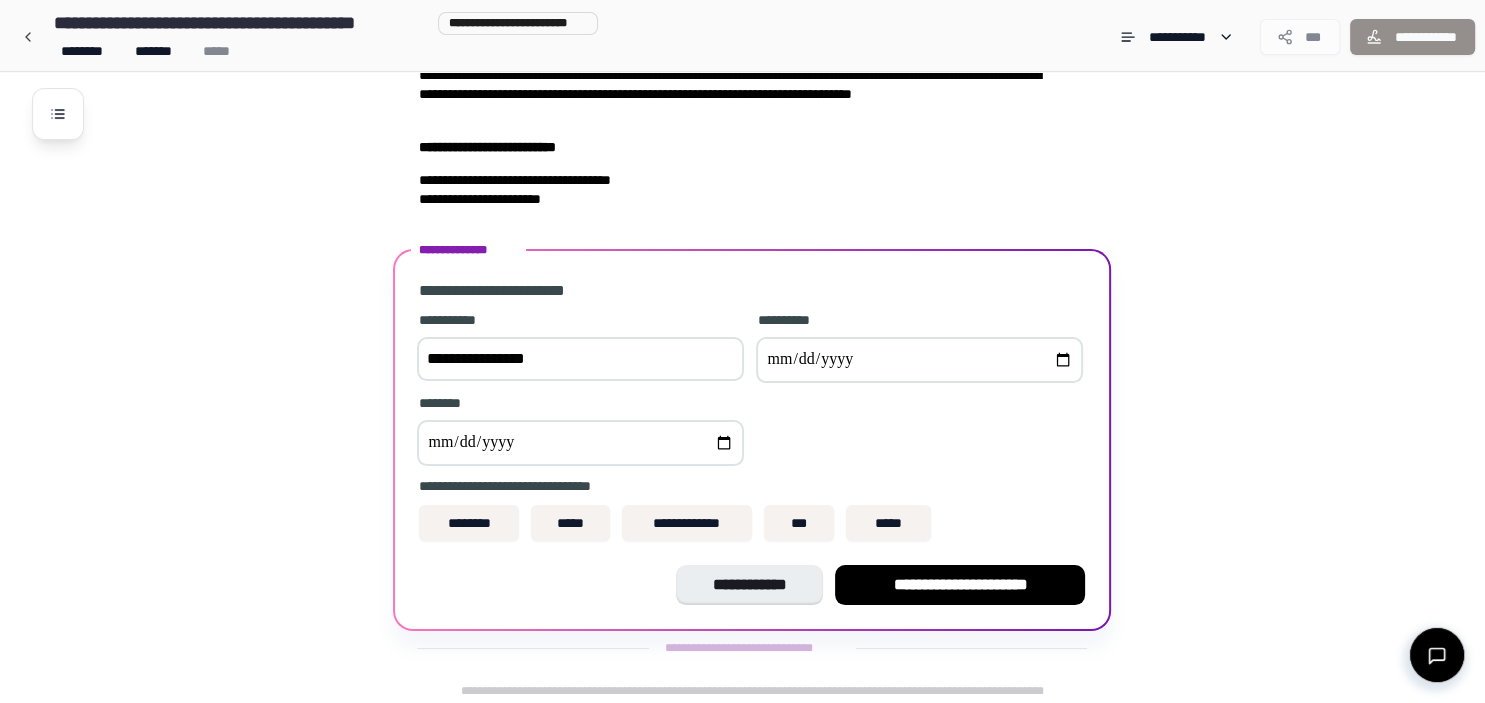 type on "**********" 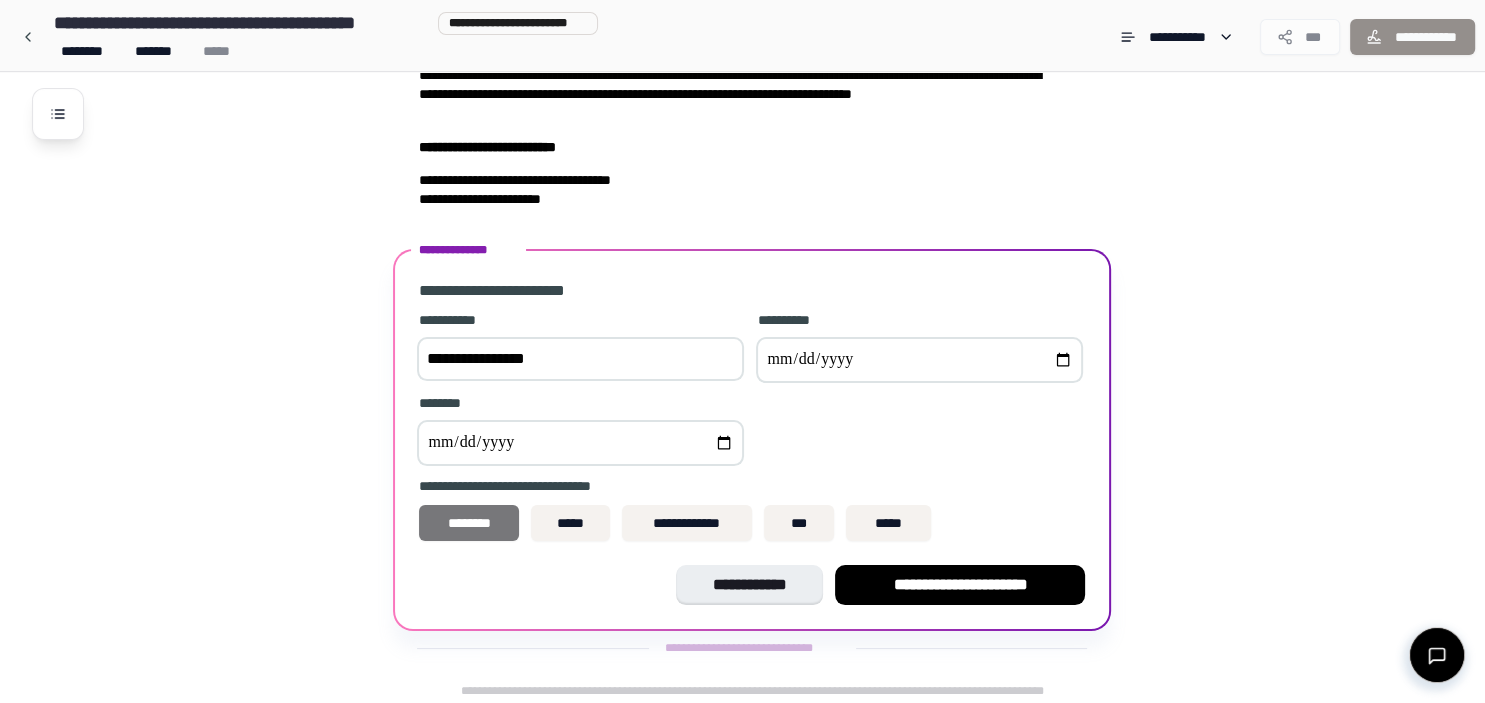click on "********" at bounding box center [469, 523] 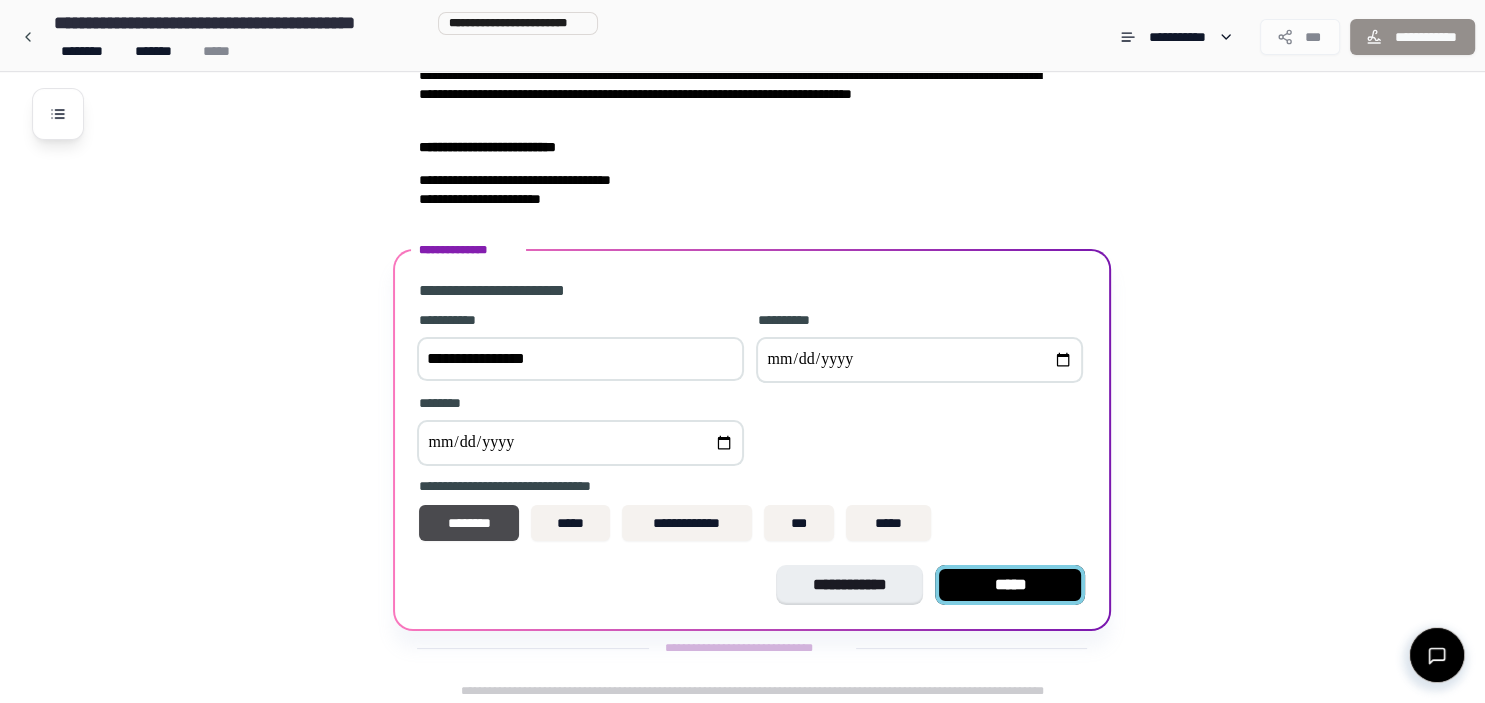 click on "*****" at bounding box center [1010, 585] 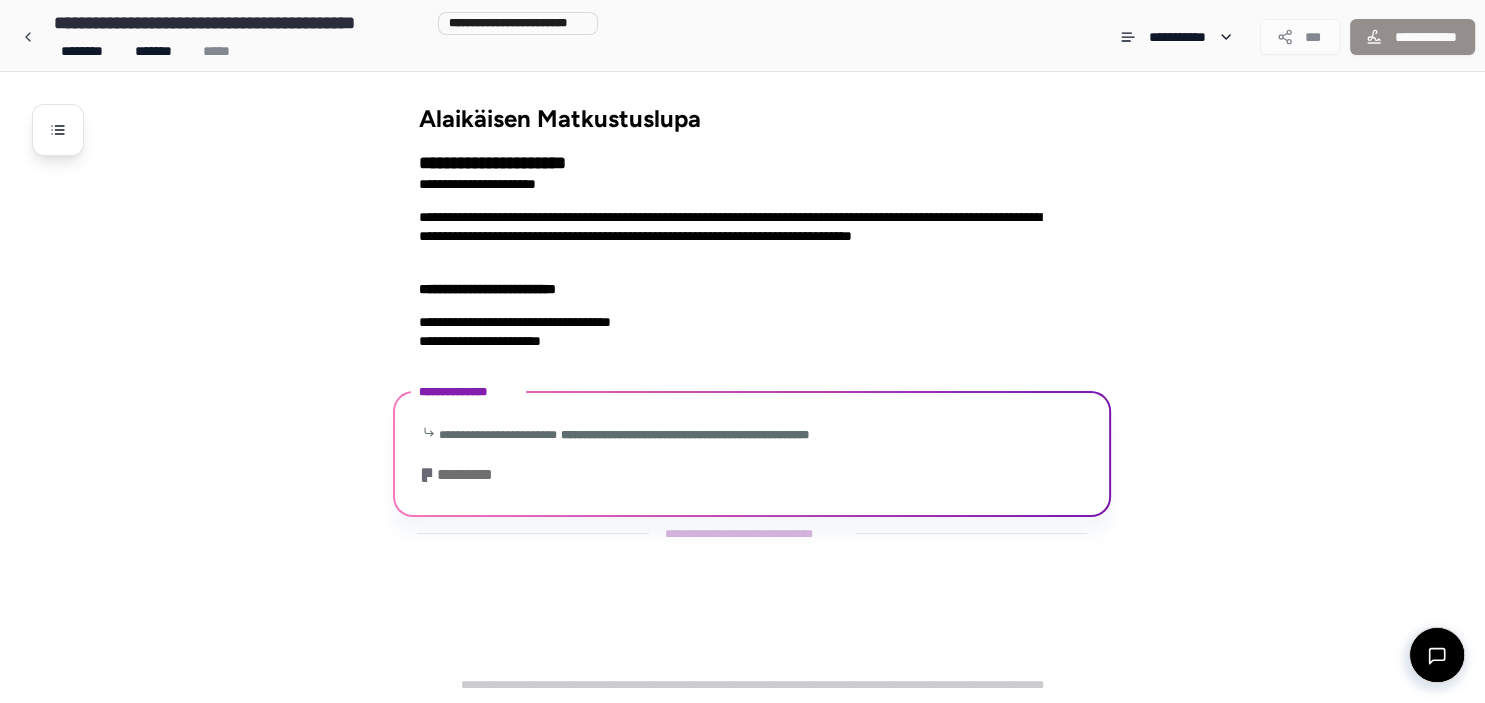 scroll, scrollTop: 195, scrollLeft: 0, axis: vertical 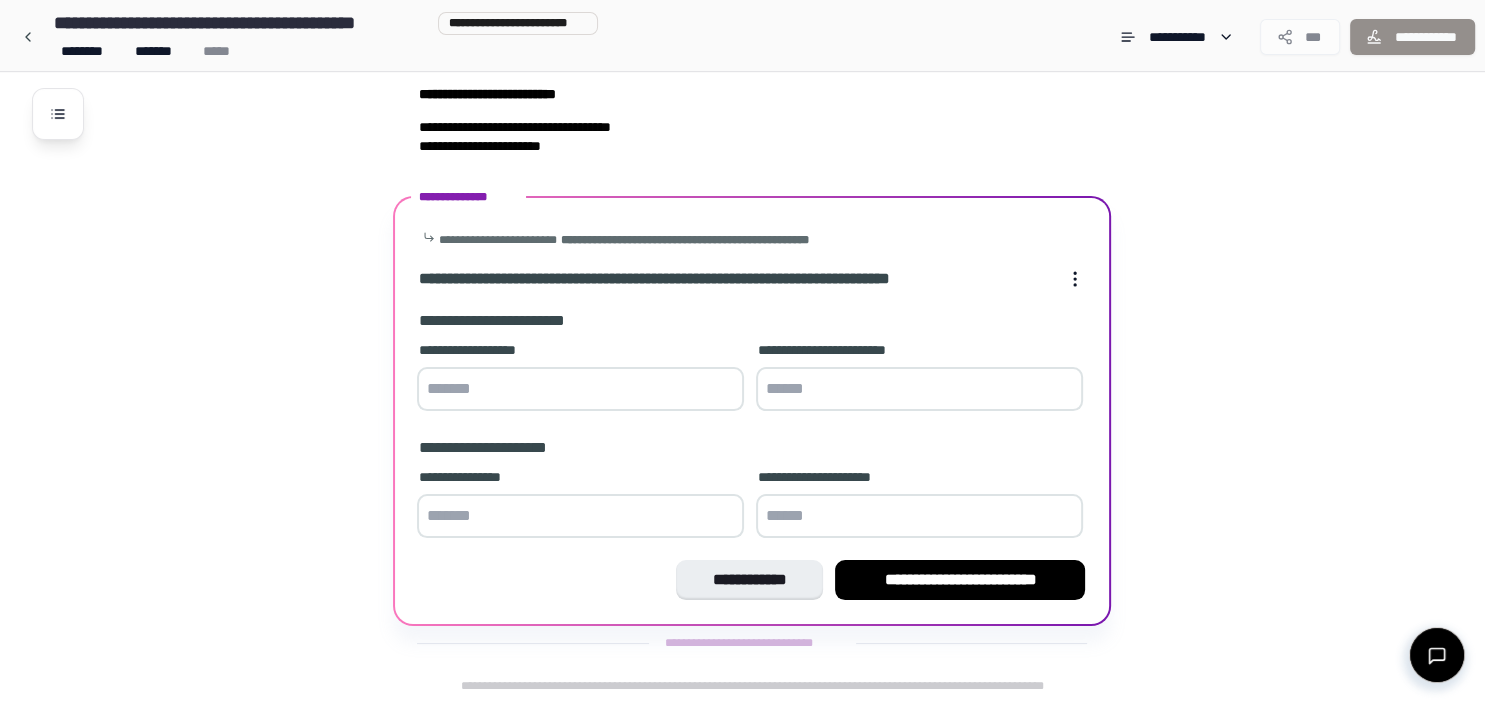 click at bounding box center (580, 389) 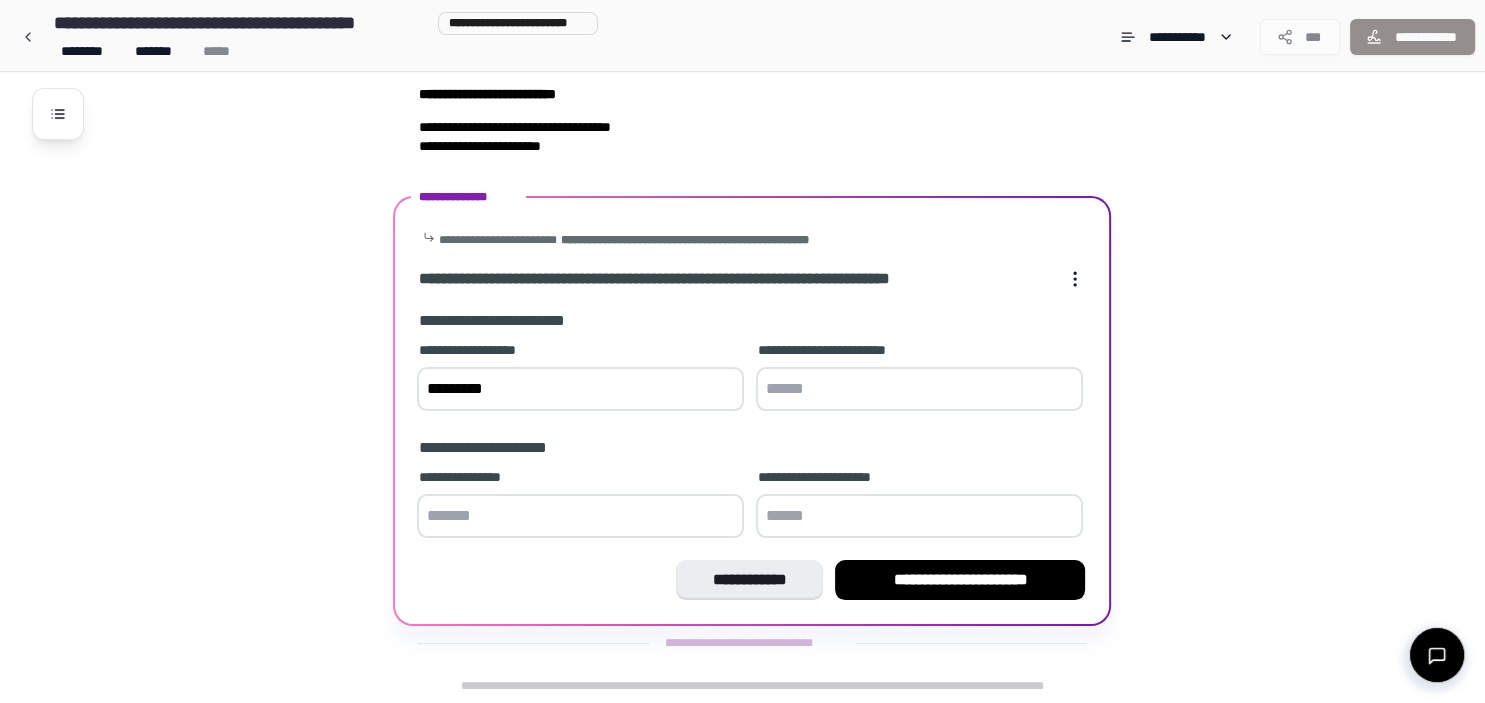 click on "*********" at bounding box center (580, 389) 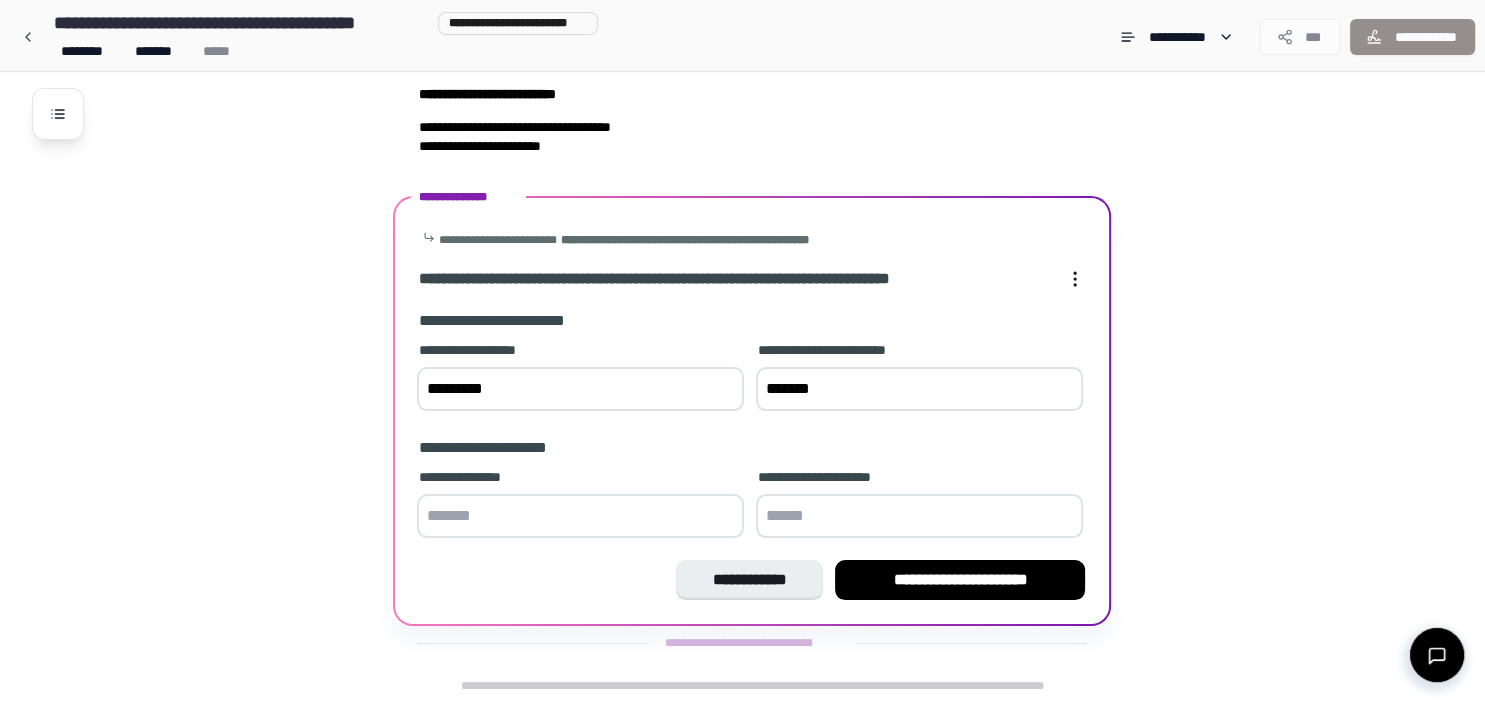 type on "*******" 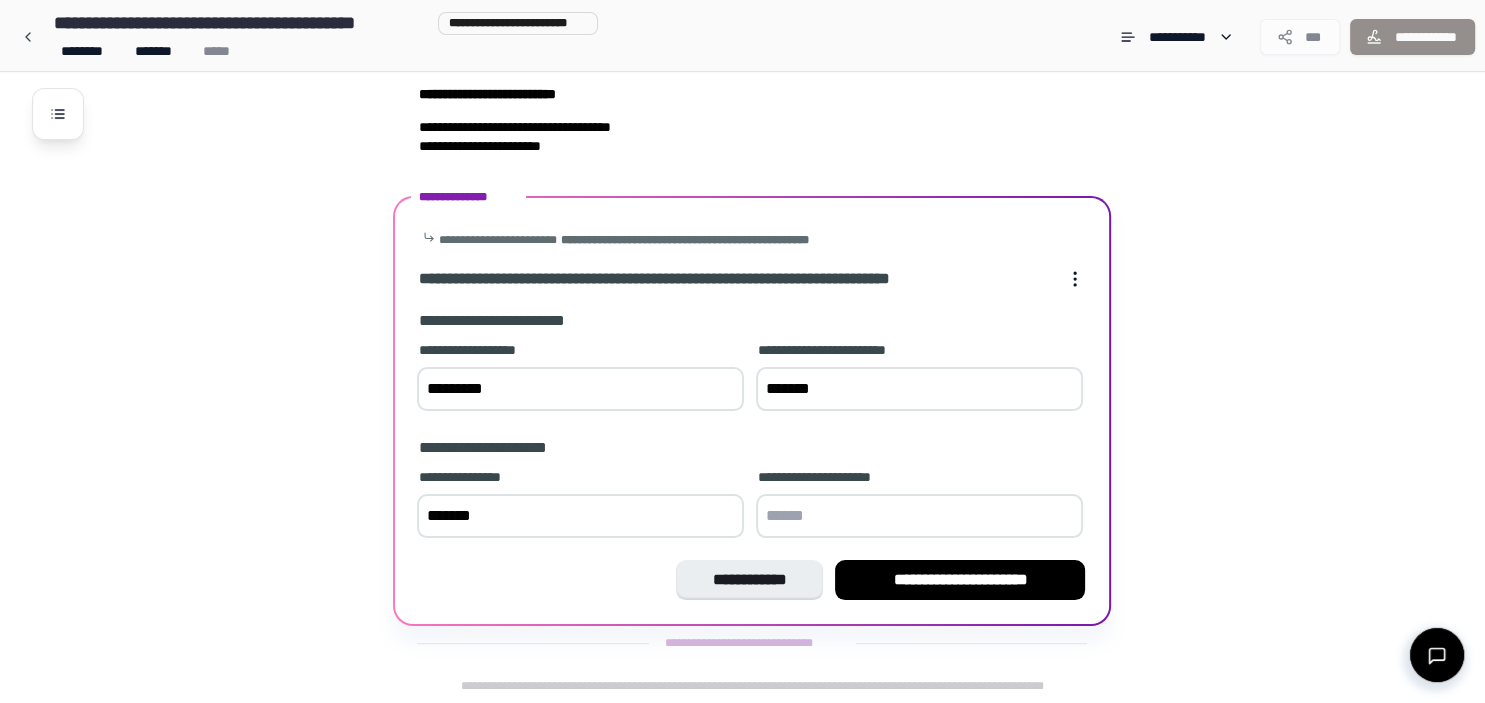type on "*******" 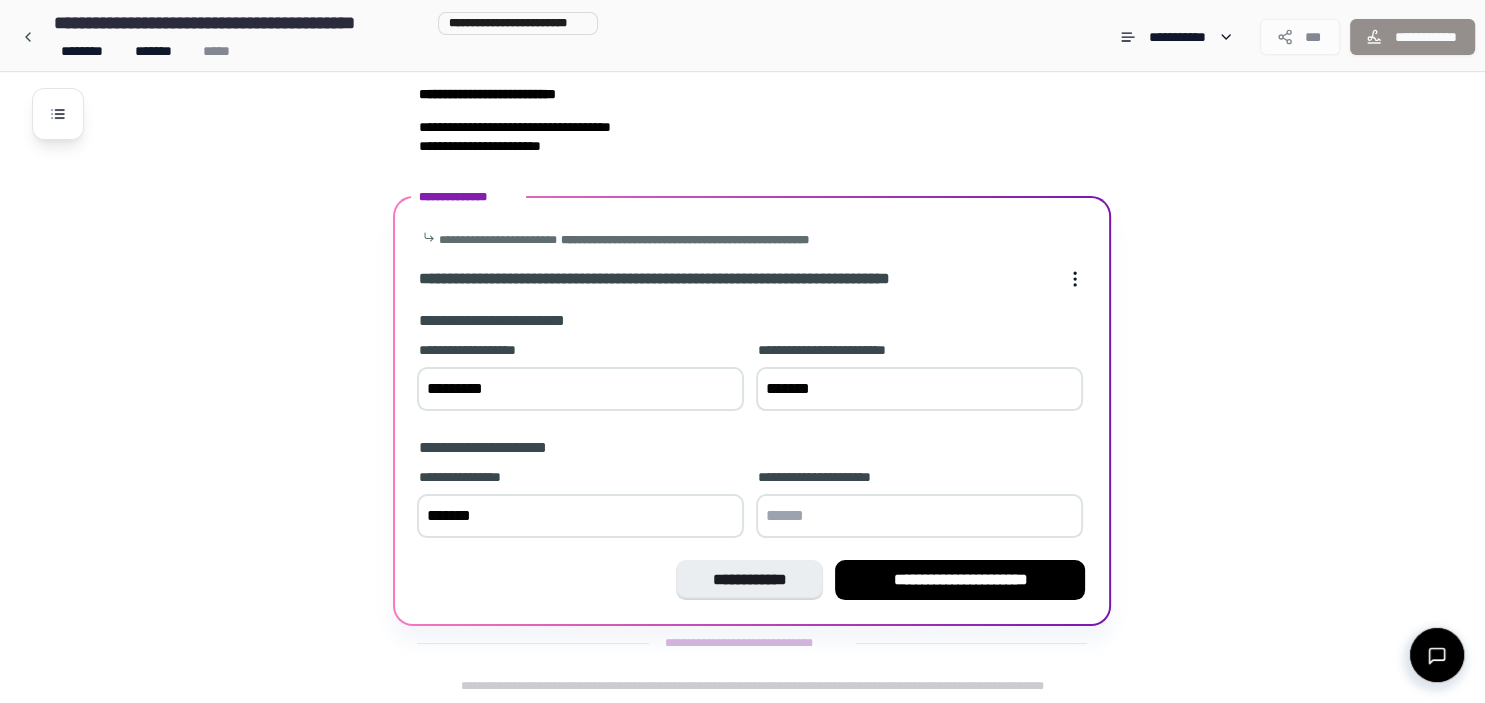 click at bounding box center (919, 516) 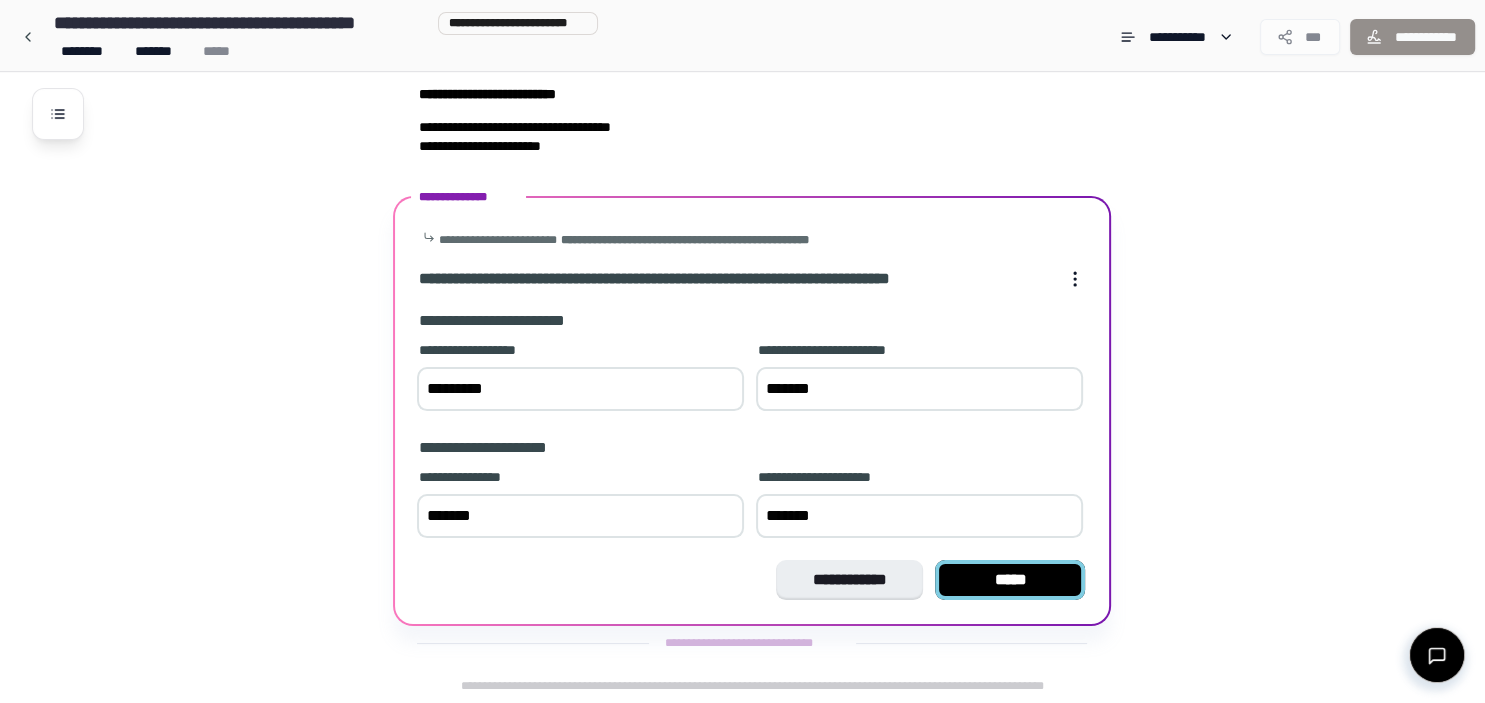 type on "*******" 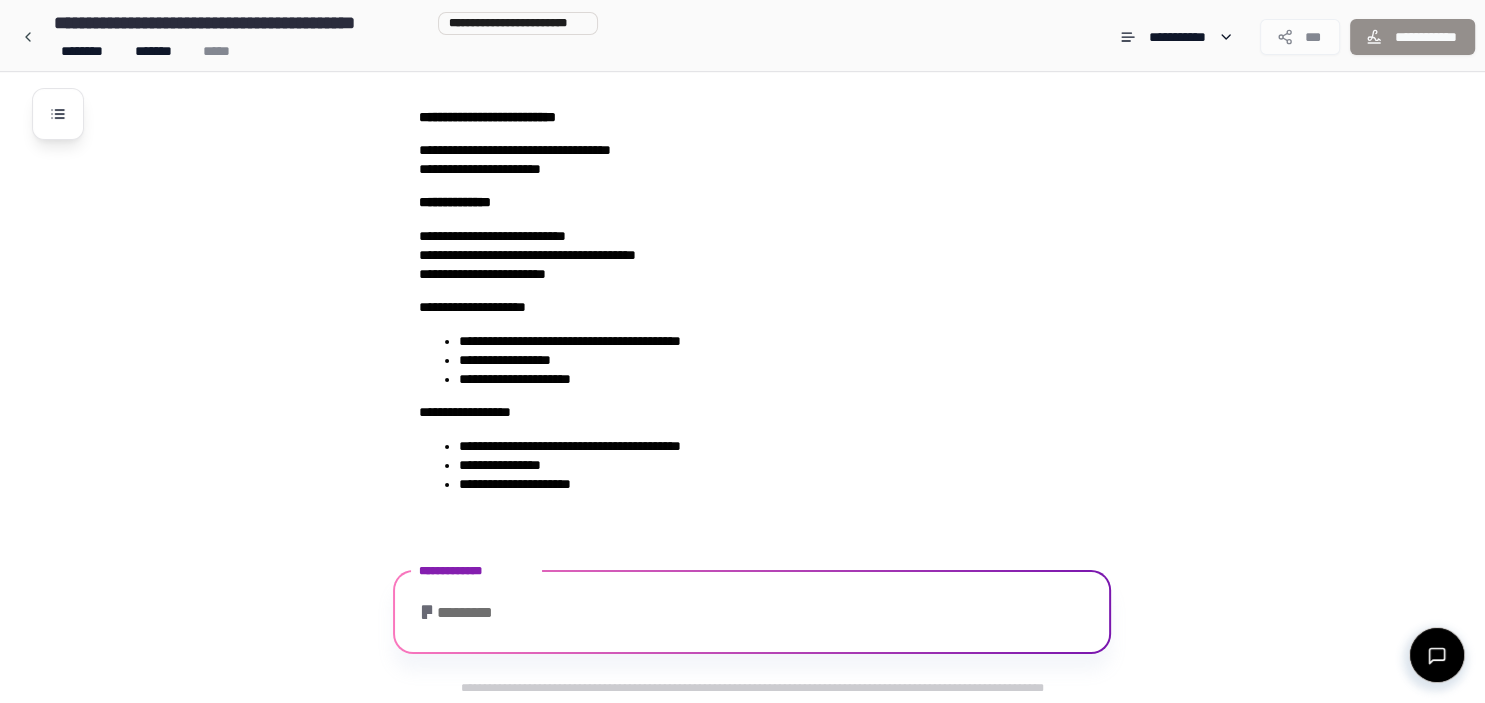 scroll, scrollTop: 269, scrollLeft: 0, axis: vertical 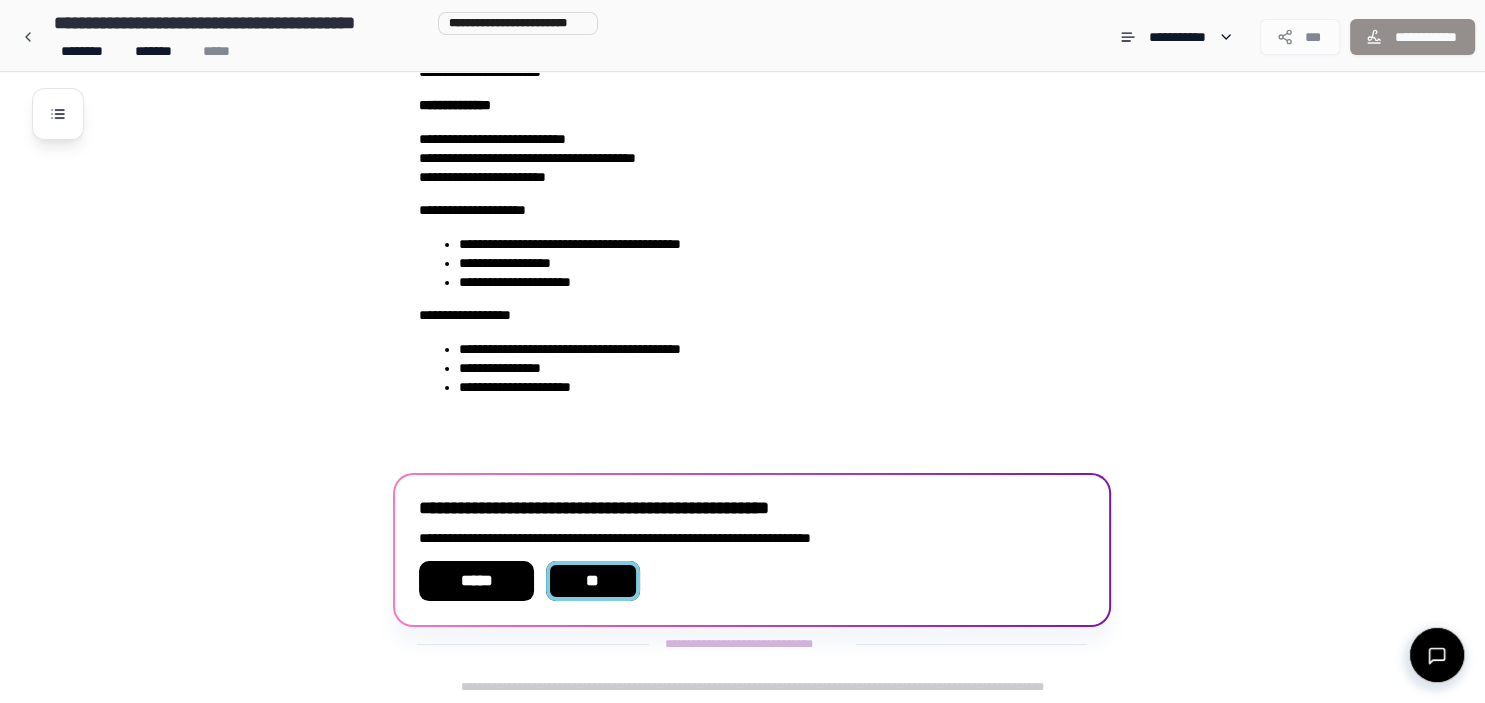 click on "**" at bounding box center [592, 581] 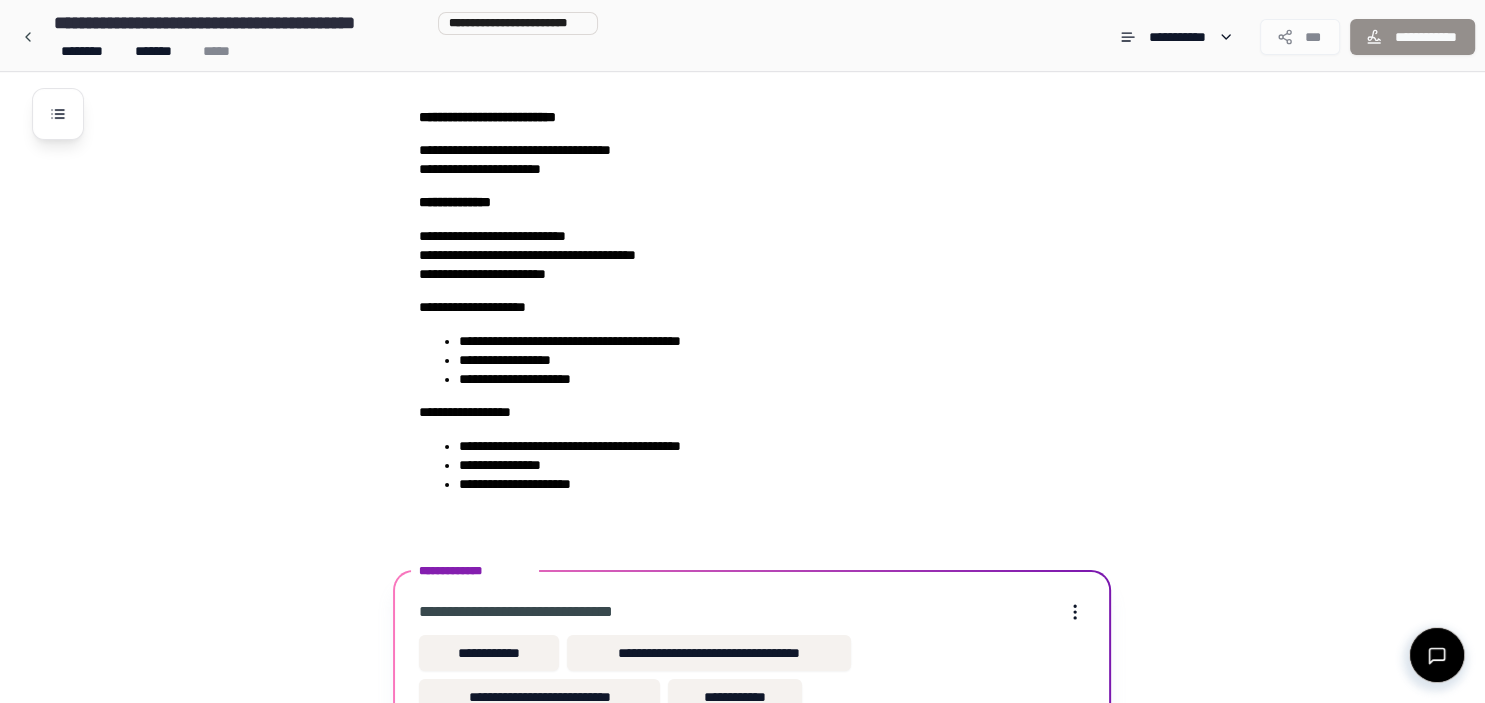 scroll, scrollTop: 285, scrollLeft: 0, axis: vertical 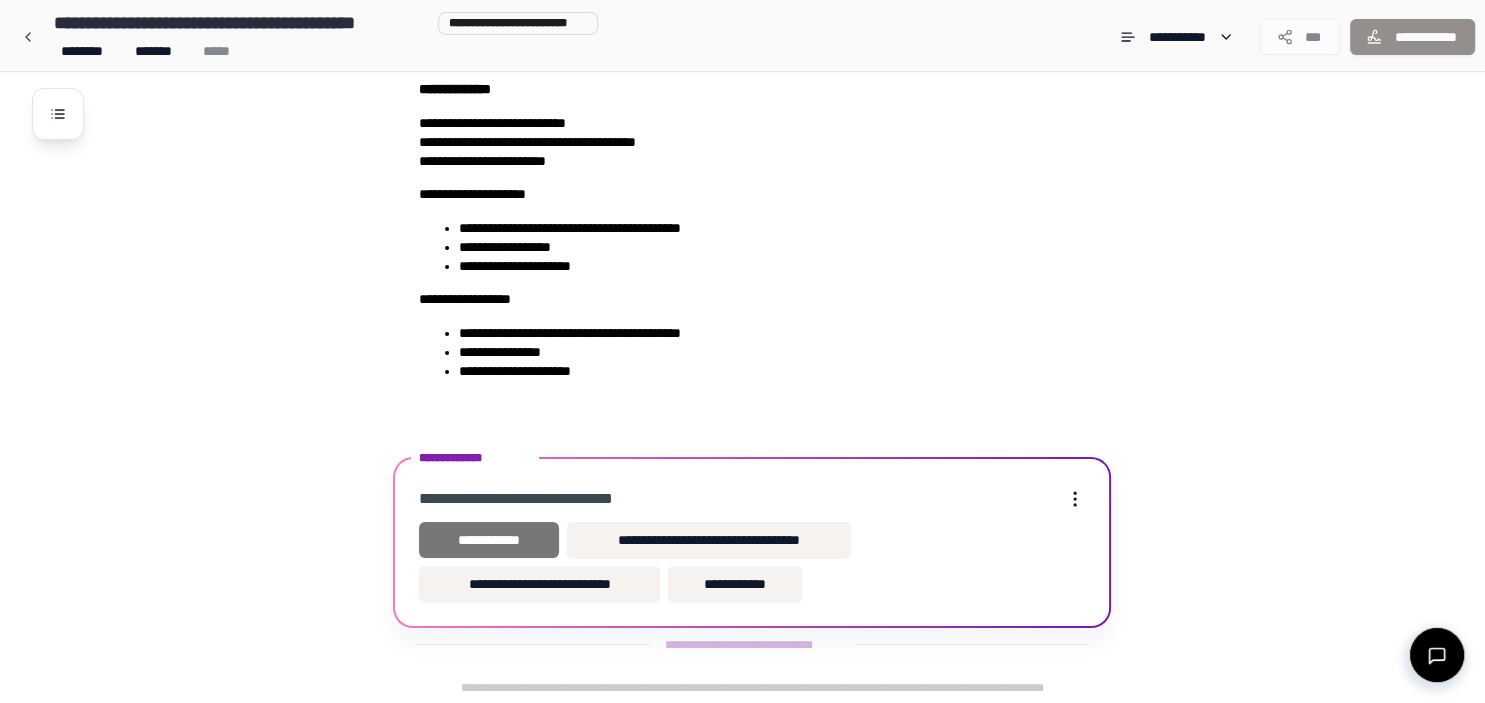 click on "**********" at bounding box center [488, 540] 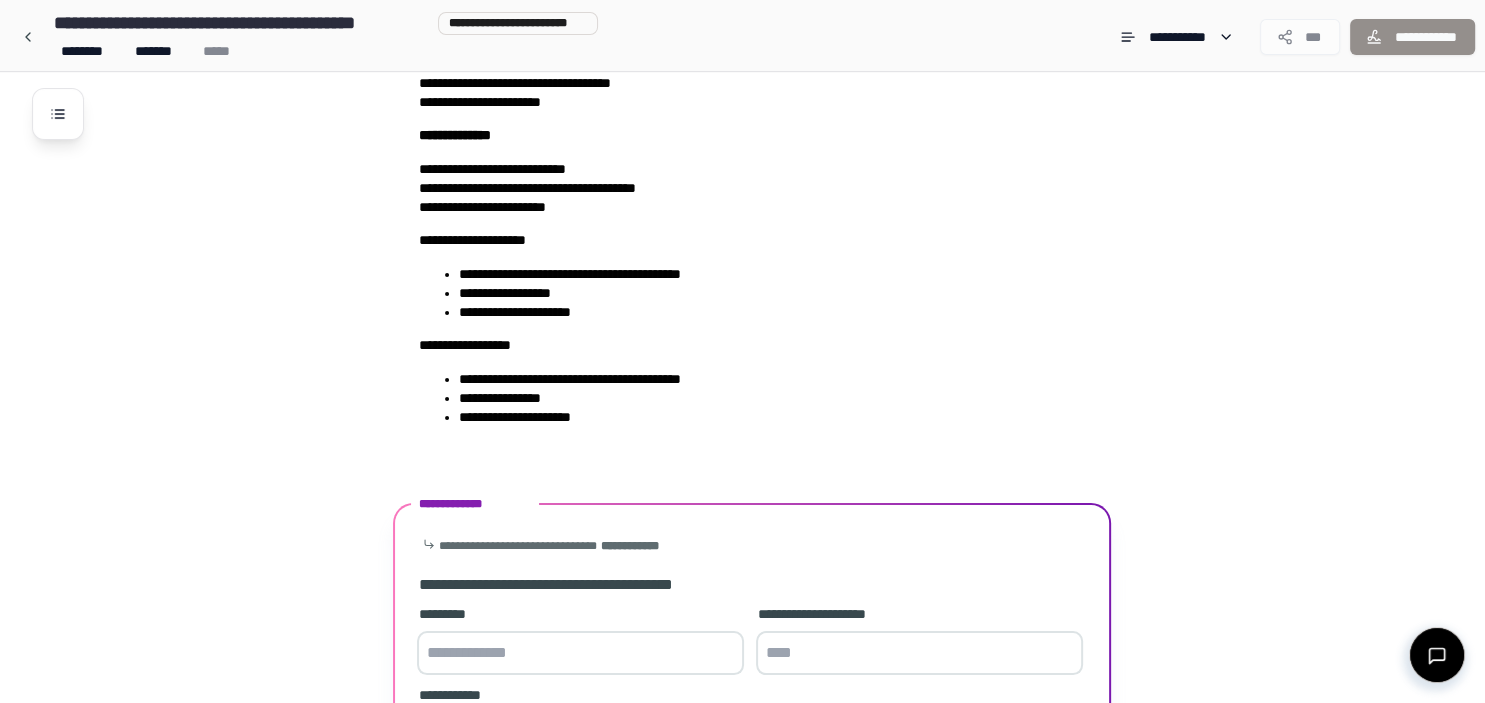 scroll, scrollTop: 456, scrollLeft: 0, axis: vertical 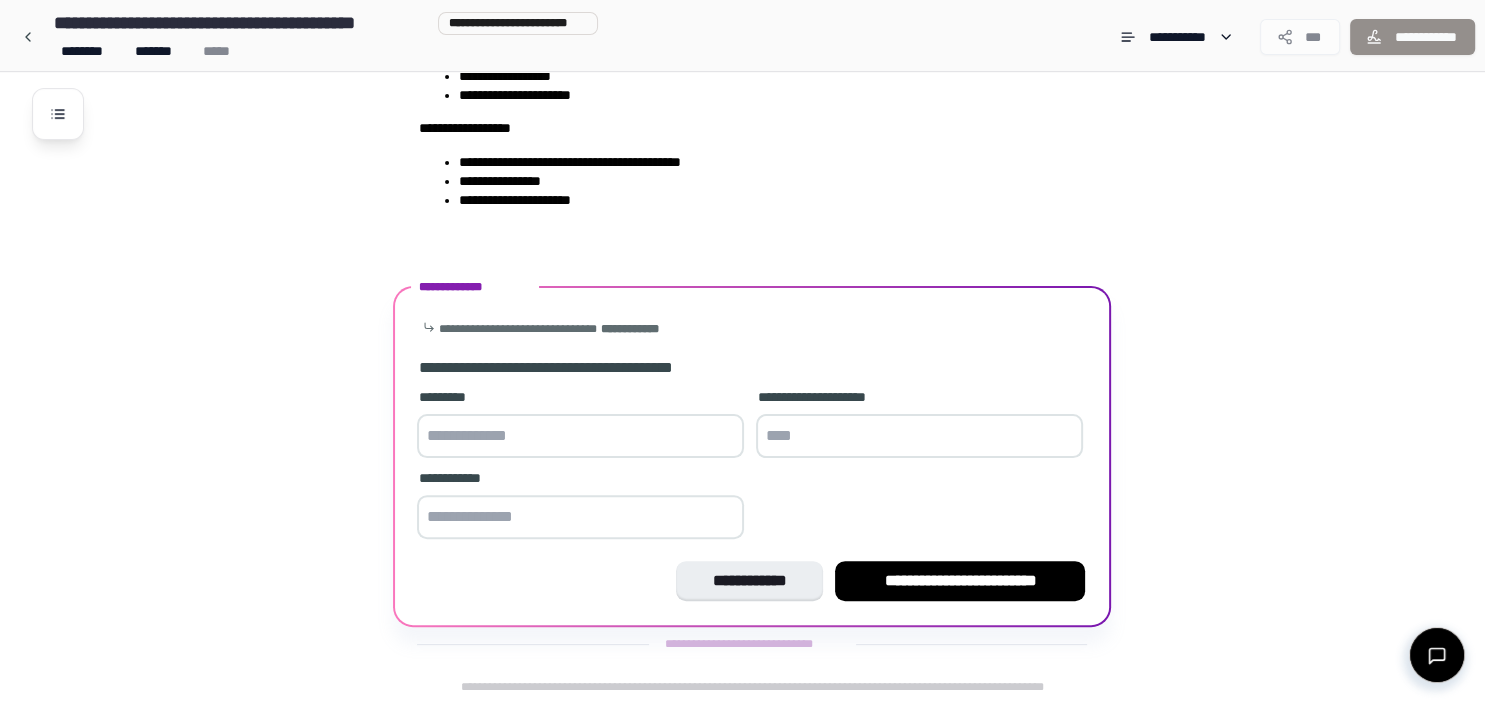 click at bounding box center [580, 436] 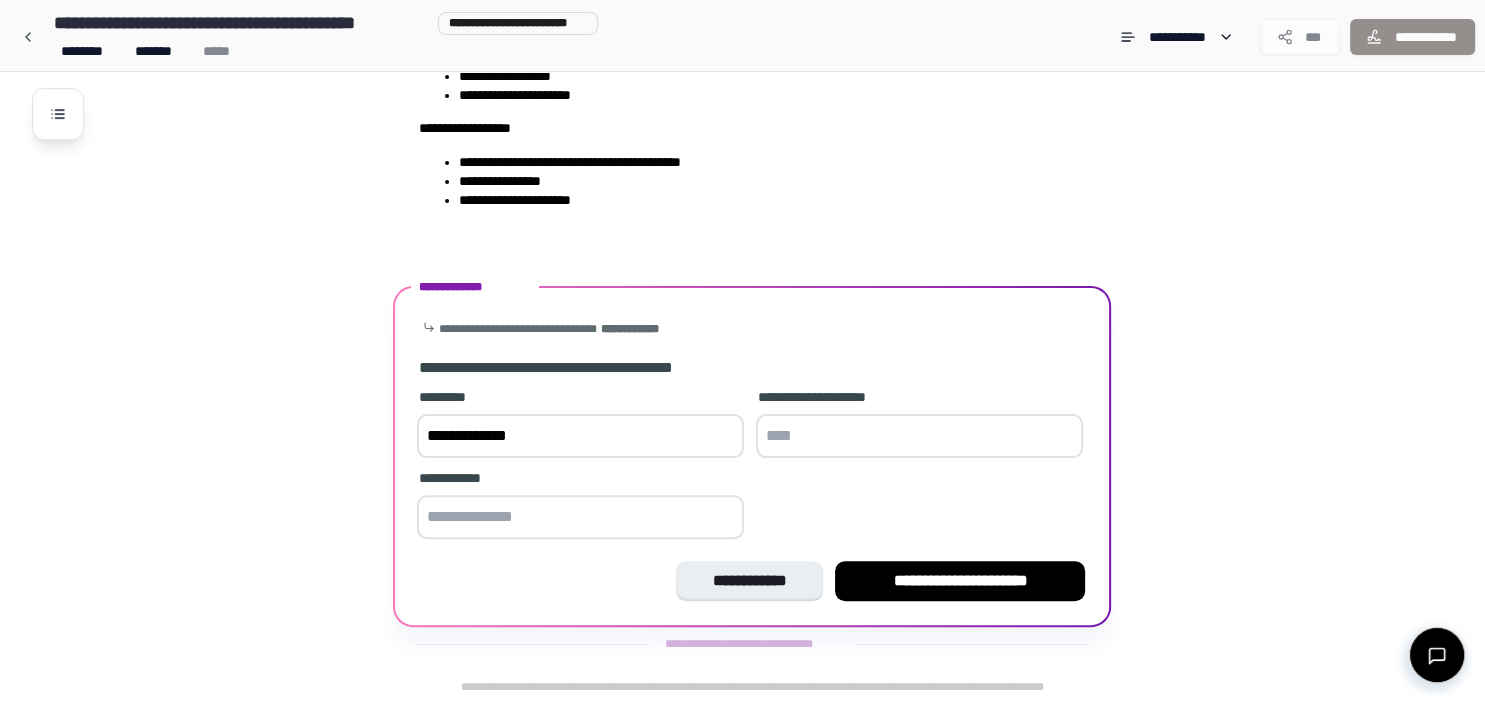 type on "**********" 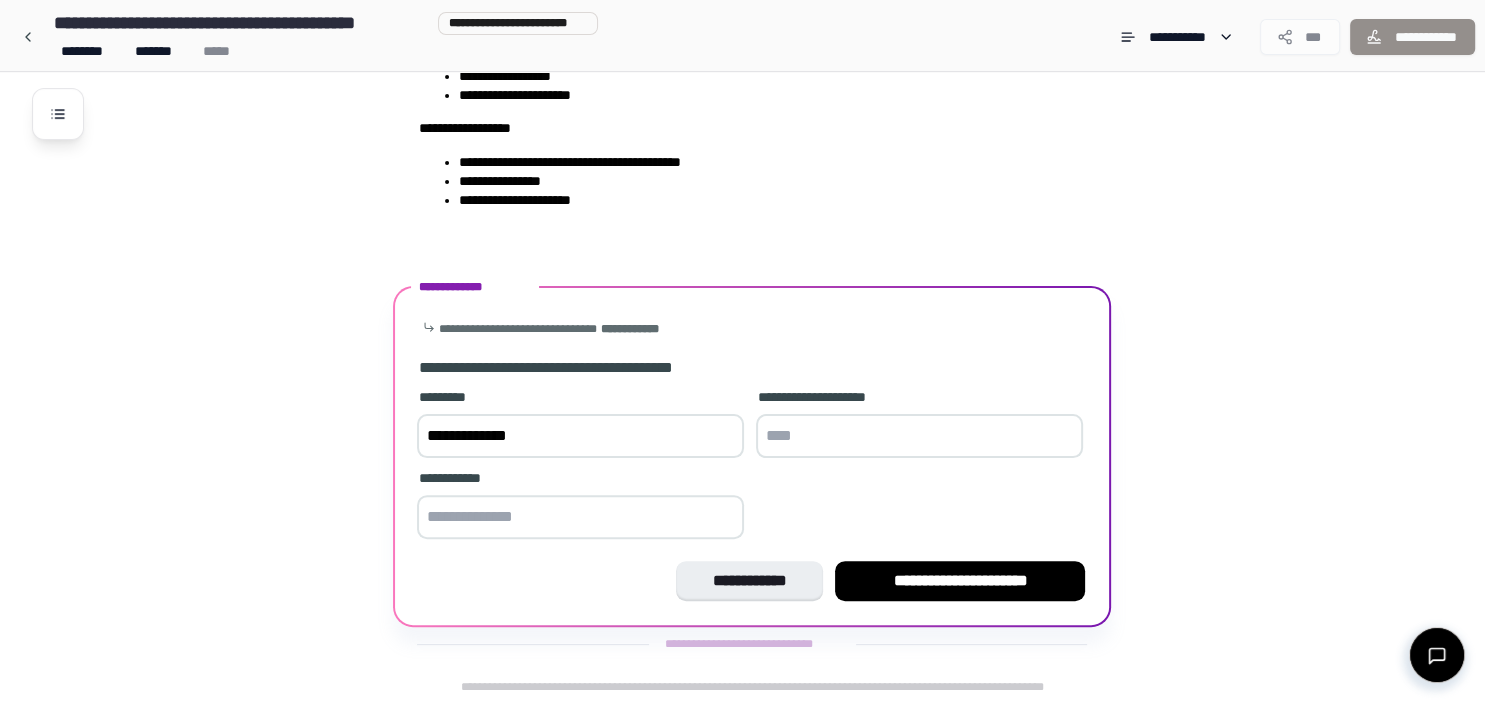 click at bounding box center (919, 436) 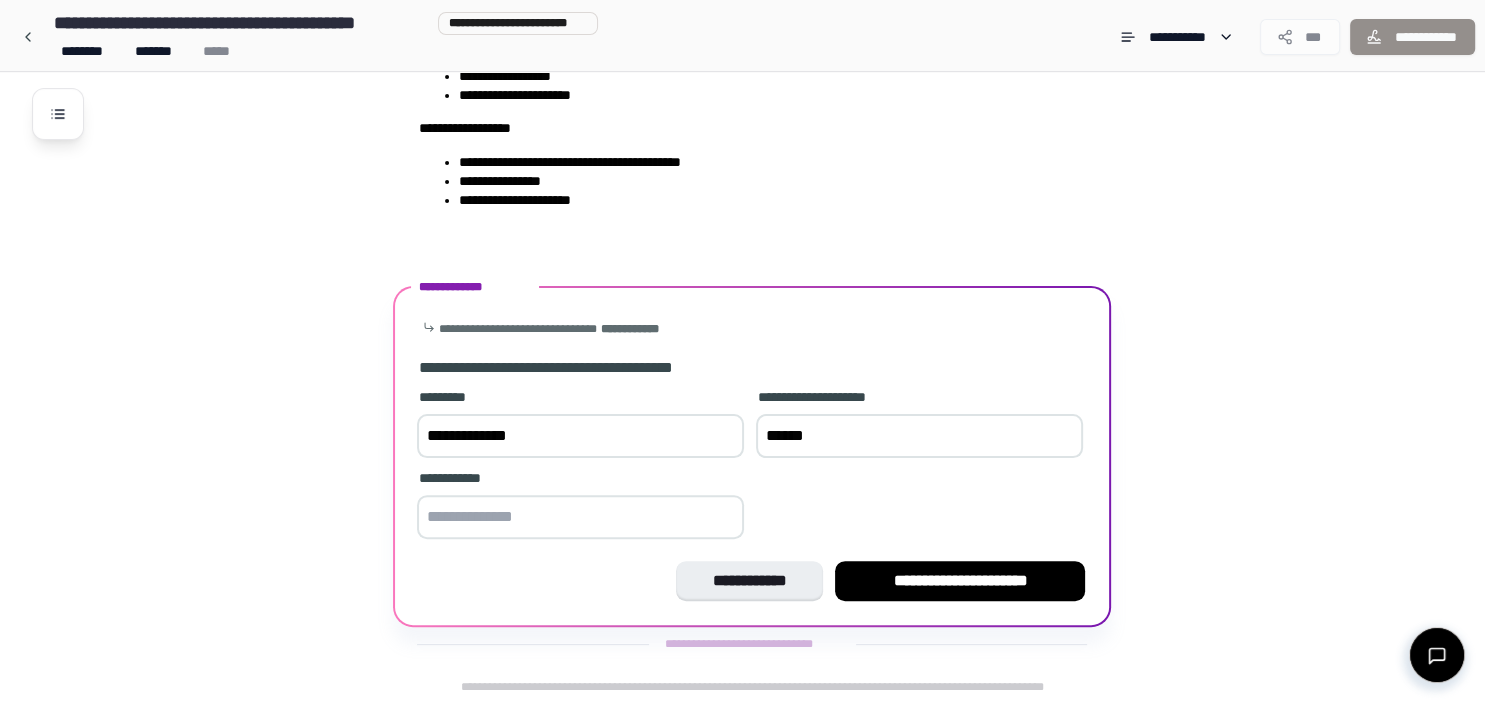 type on "******" 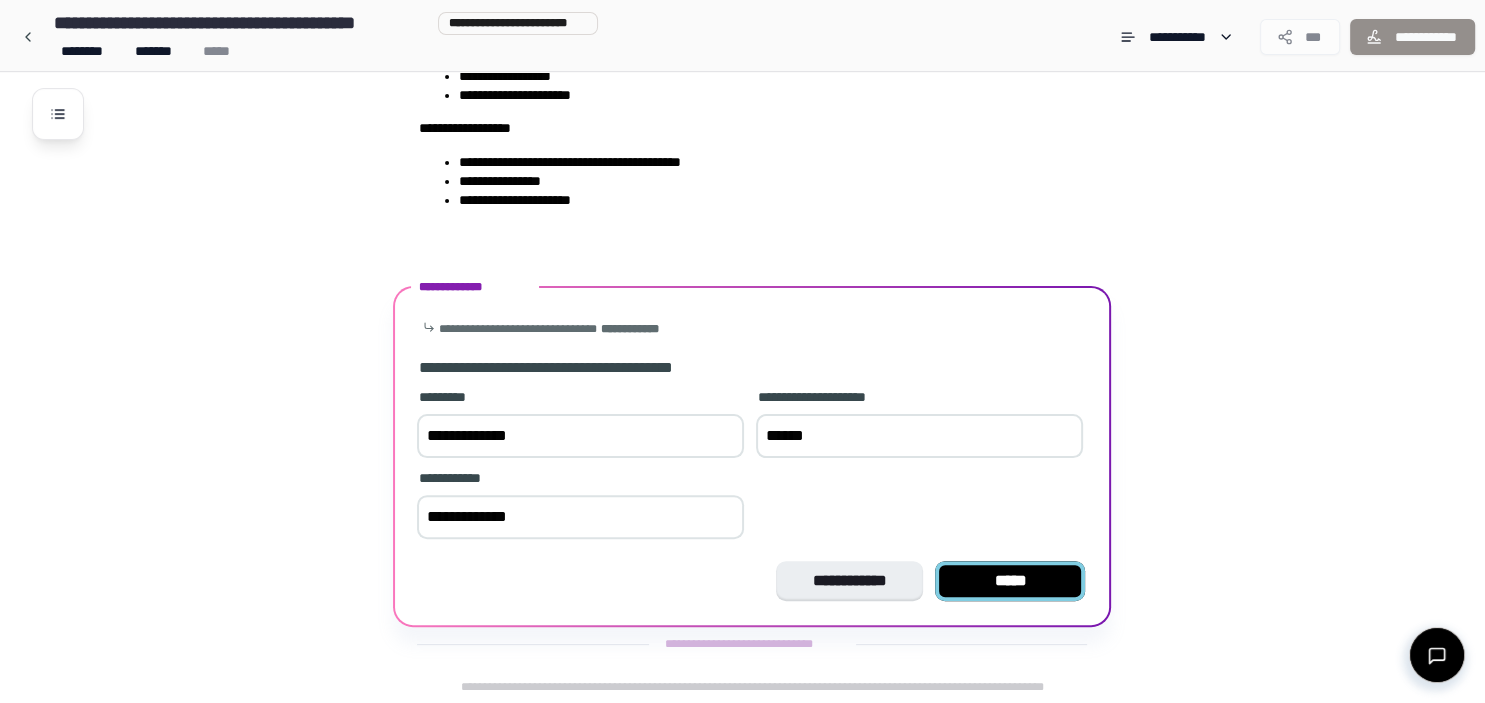 type on "**********" 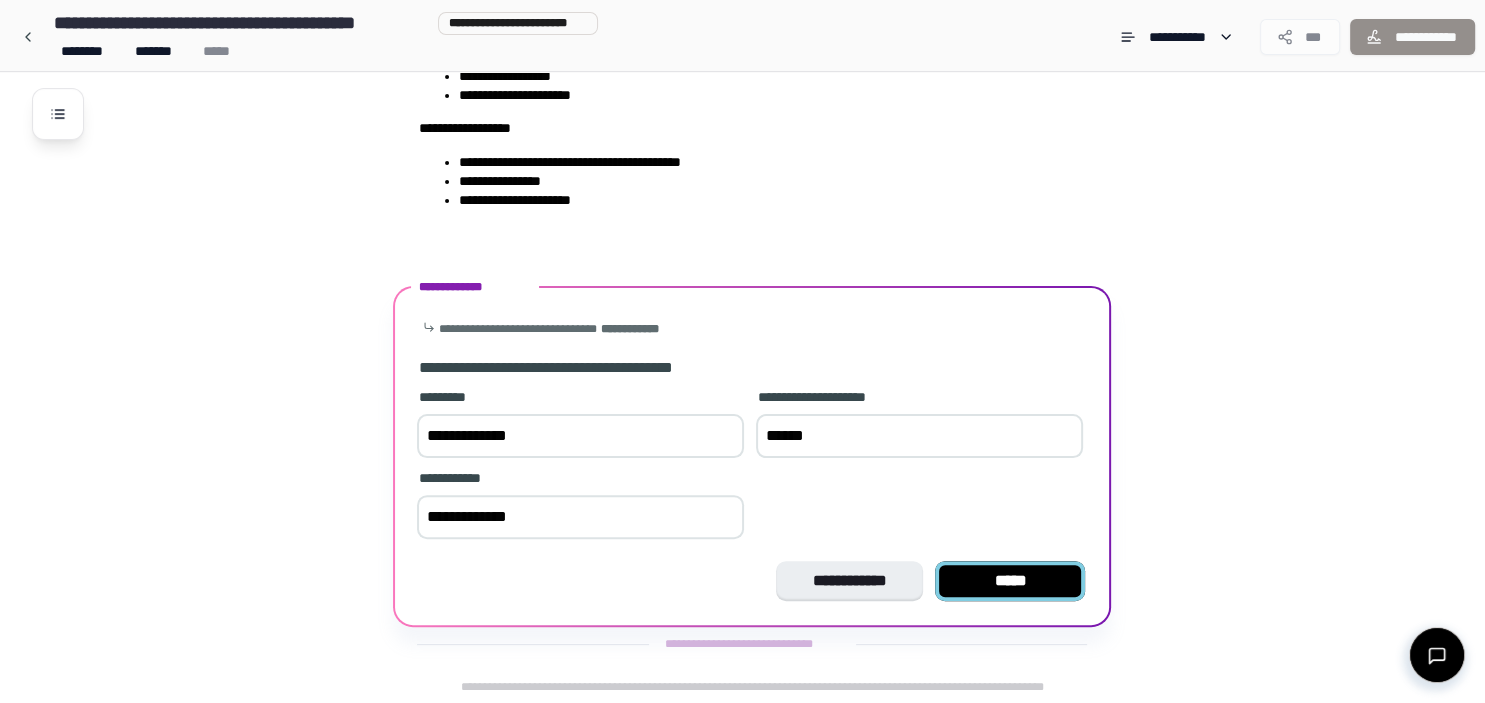 click on "*****" at bounding box center (1010, 581) 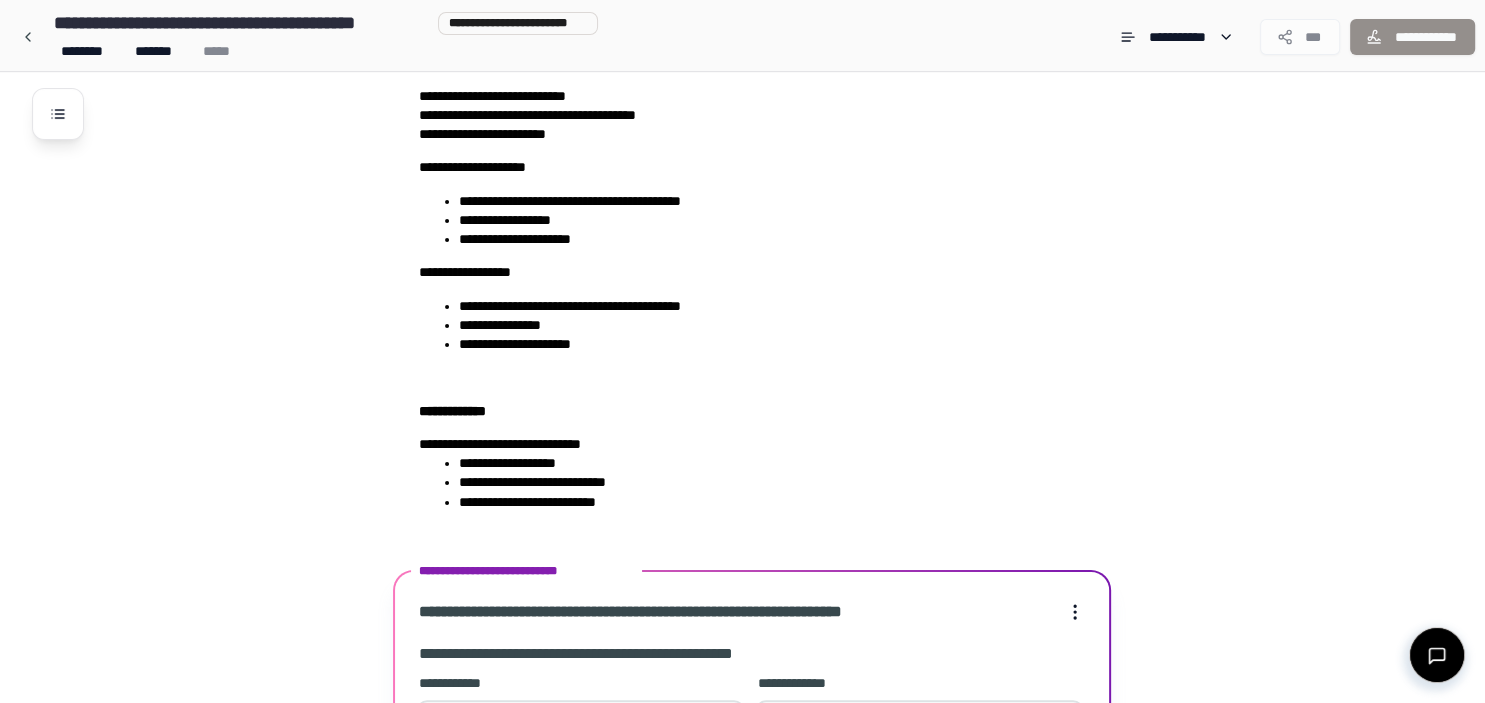 scroll, scrollTop: 854, scrollLeft: 0, axis: vertical 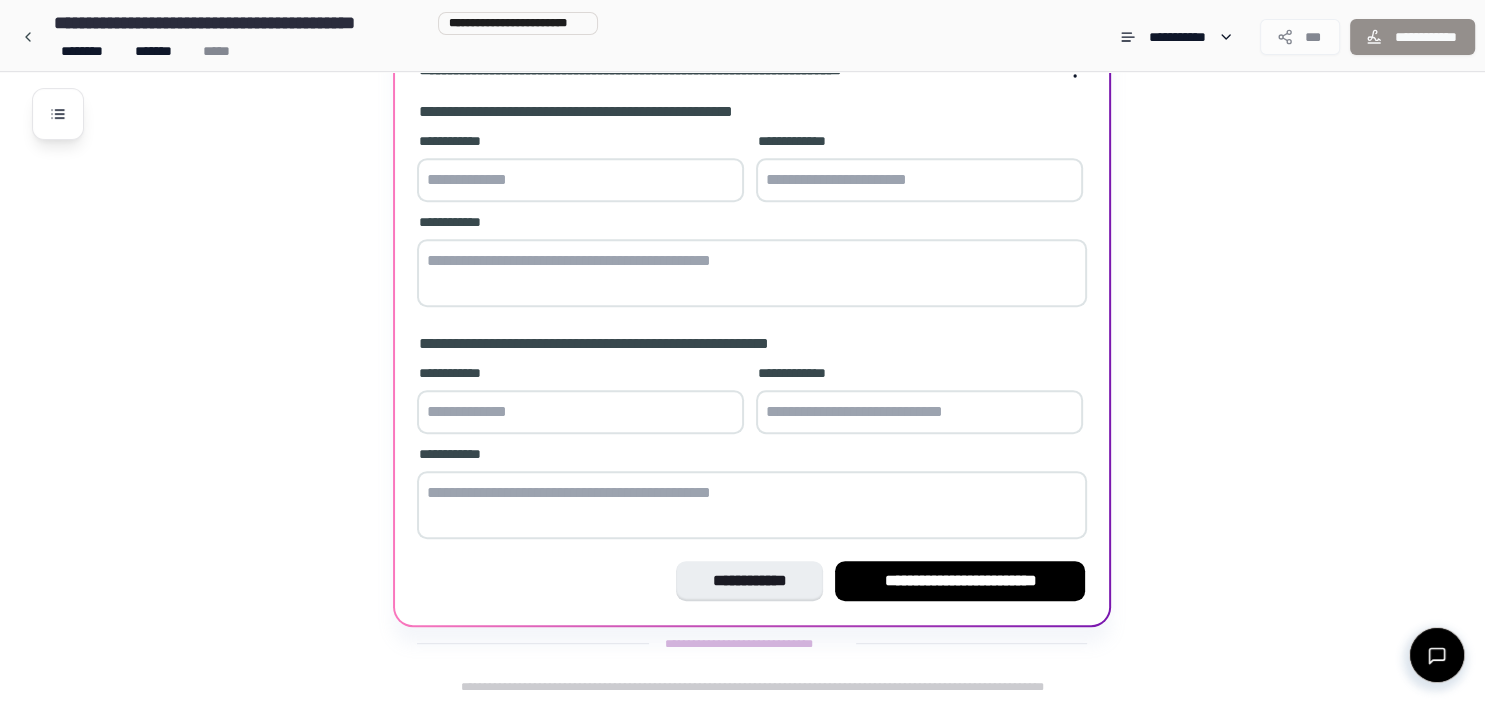 click at bounding box center [580, 180] 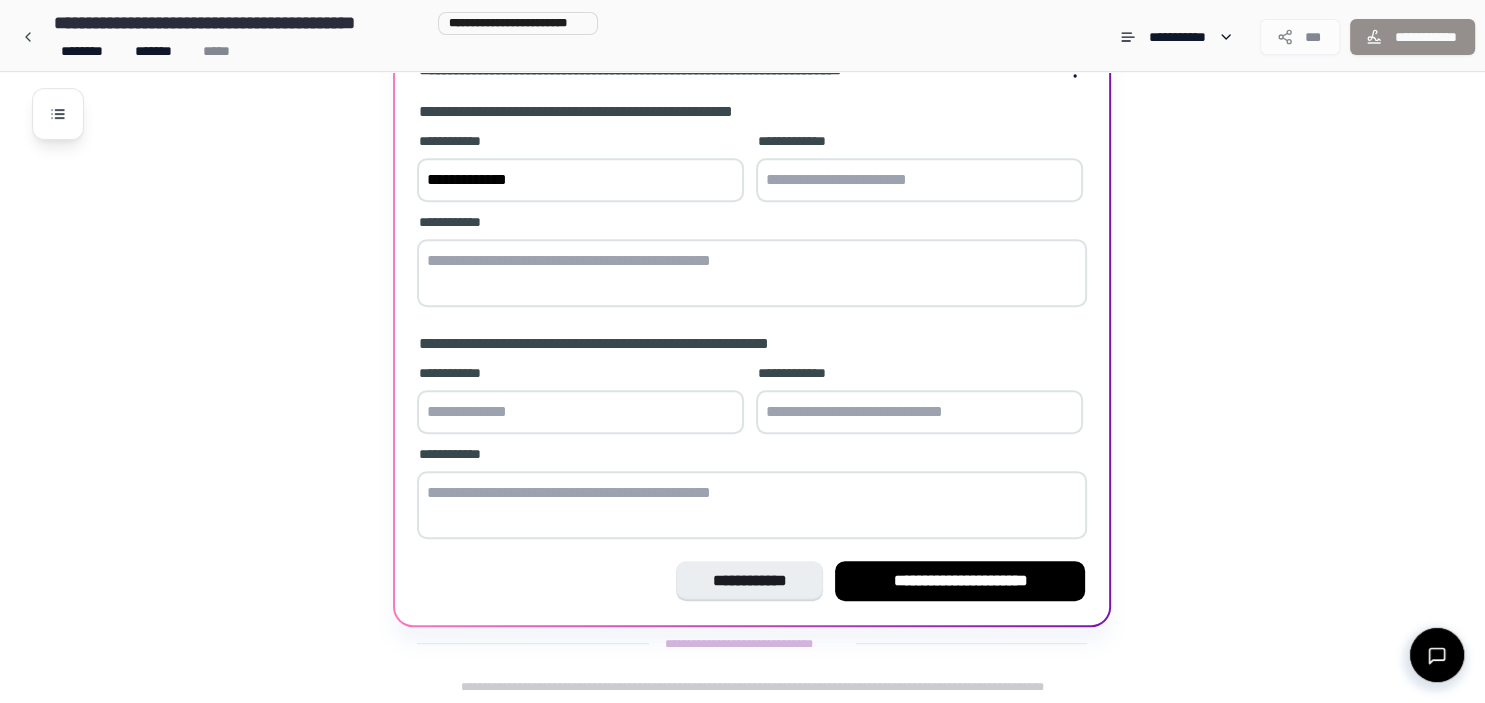 type on "**********" 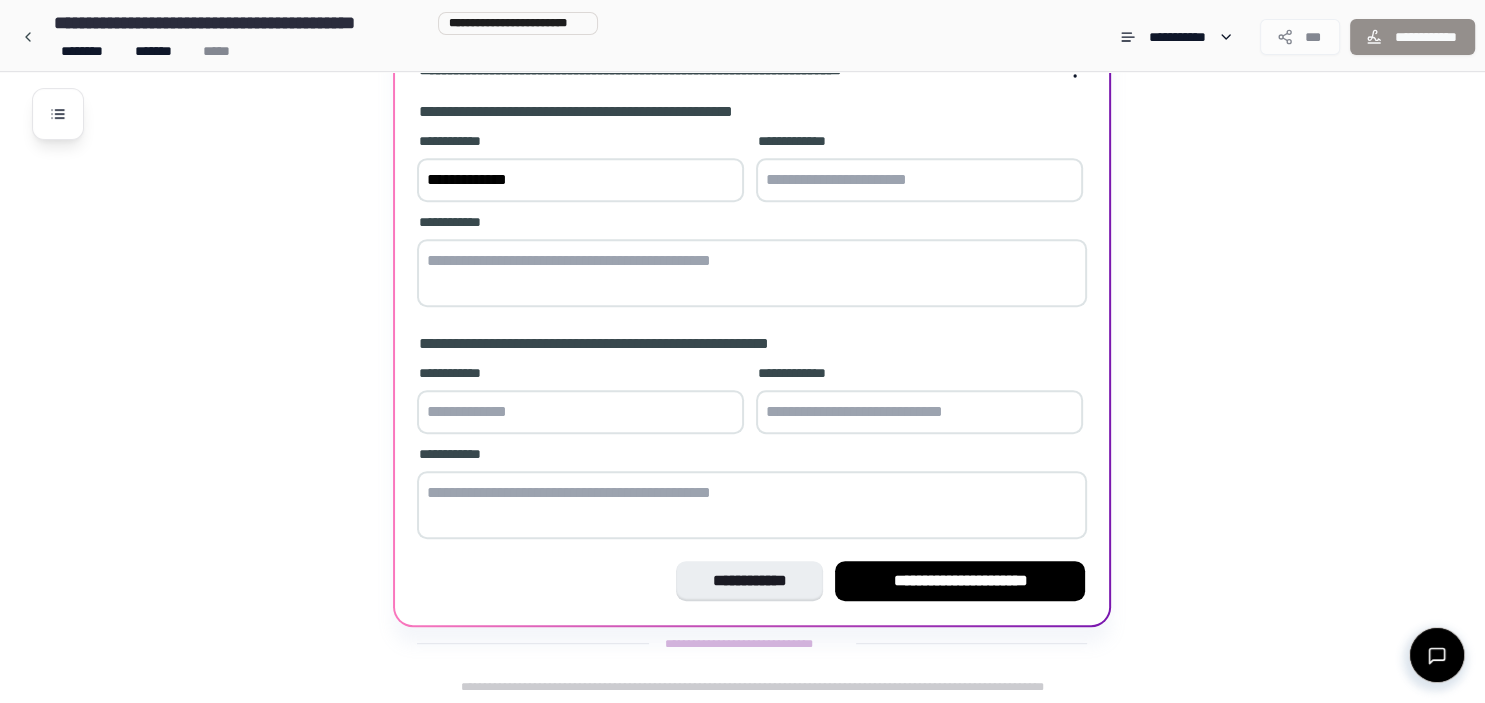 click at bounding box center [752, 273] 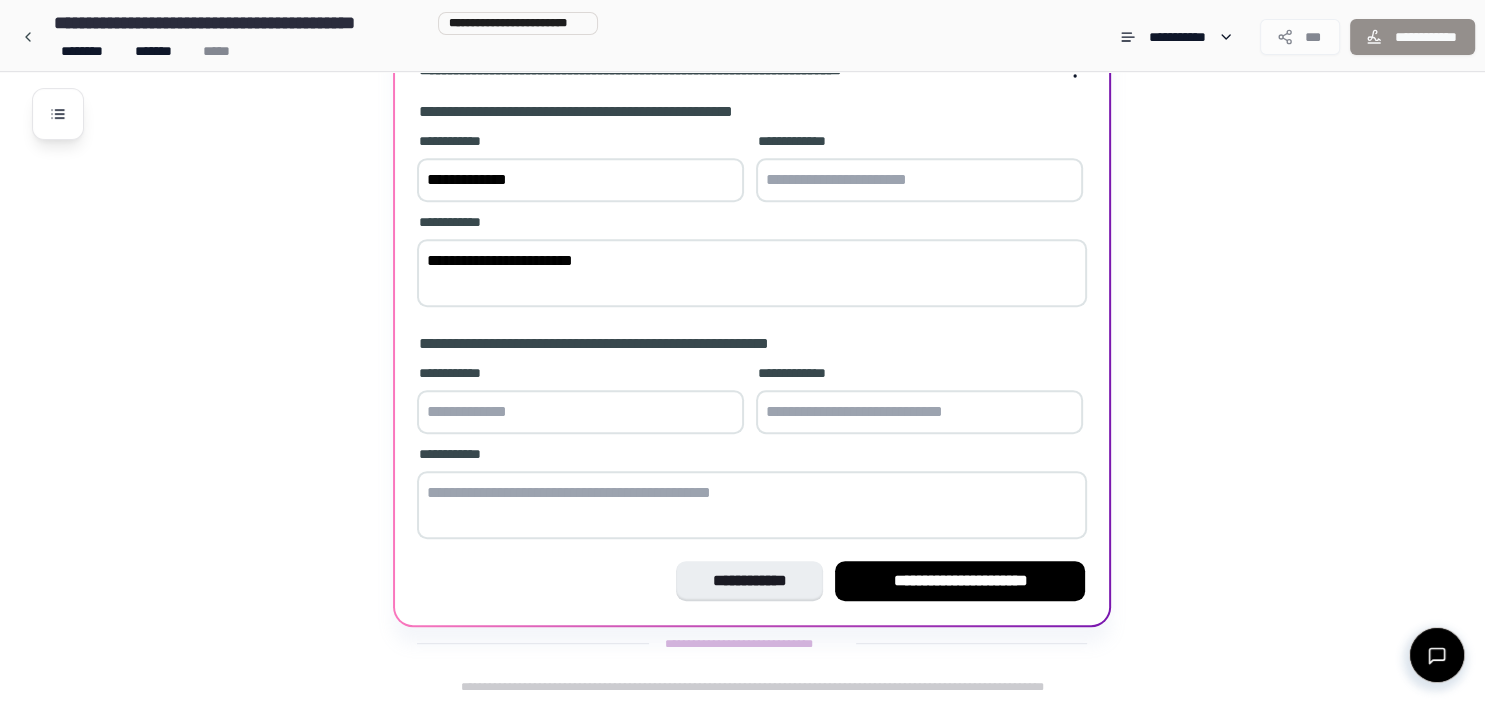 type on "**********" 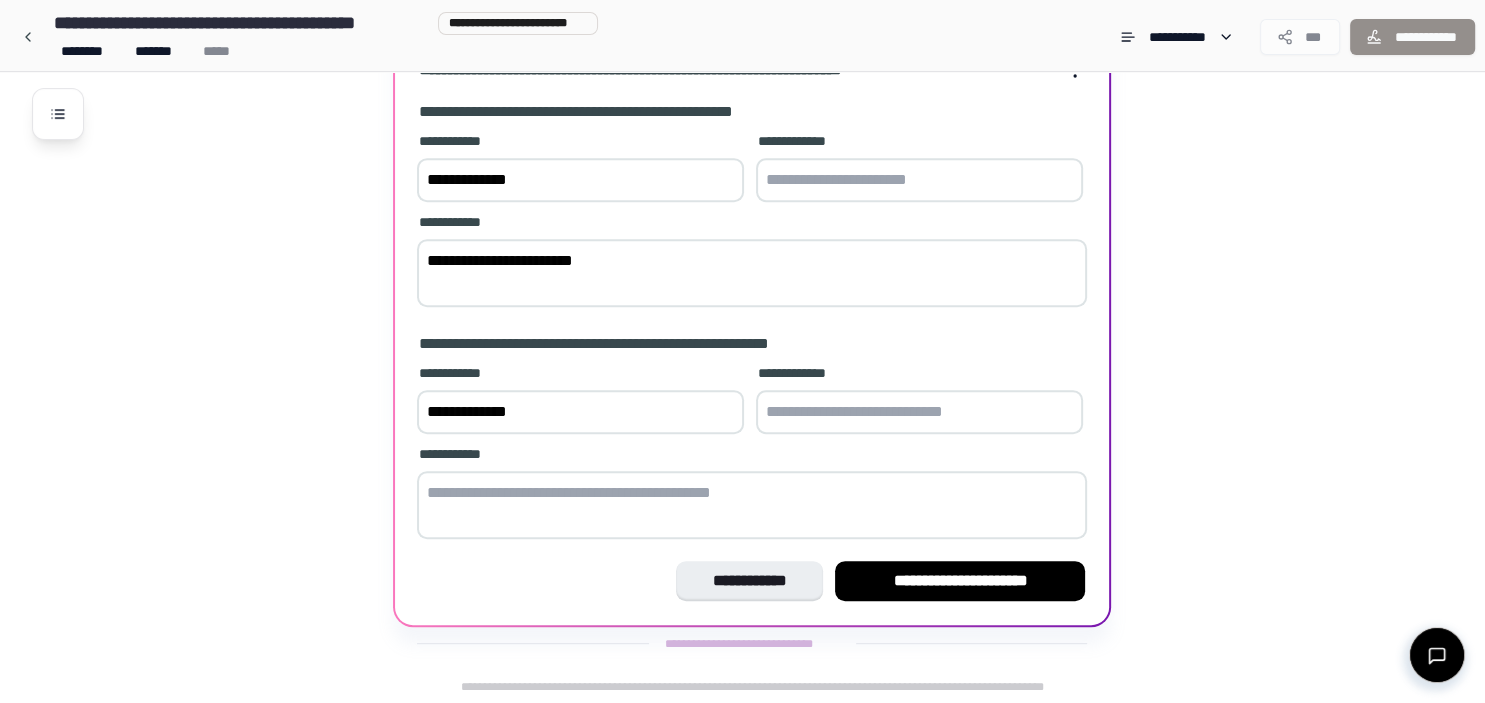 type on "**********" 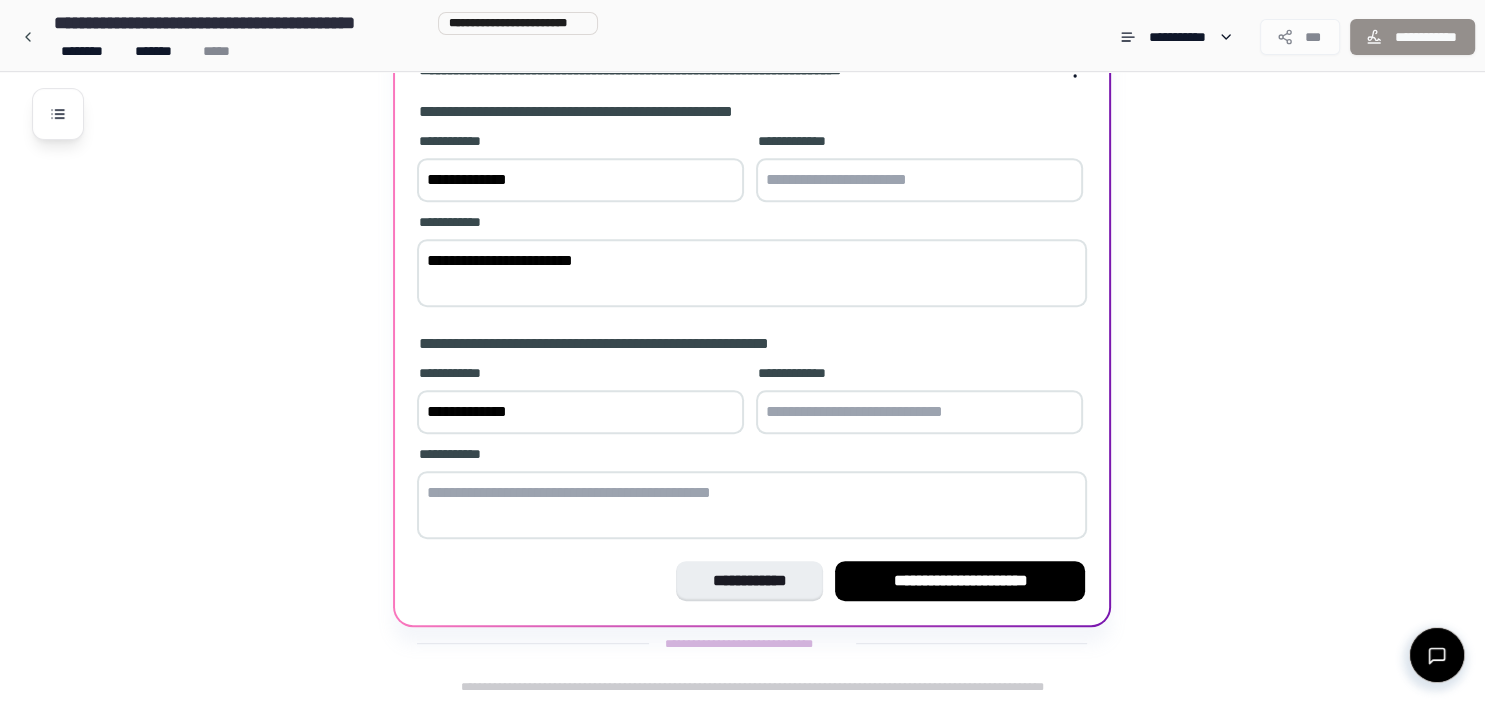 click at bounding box center (919, 180) 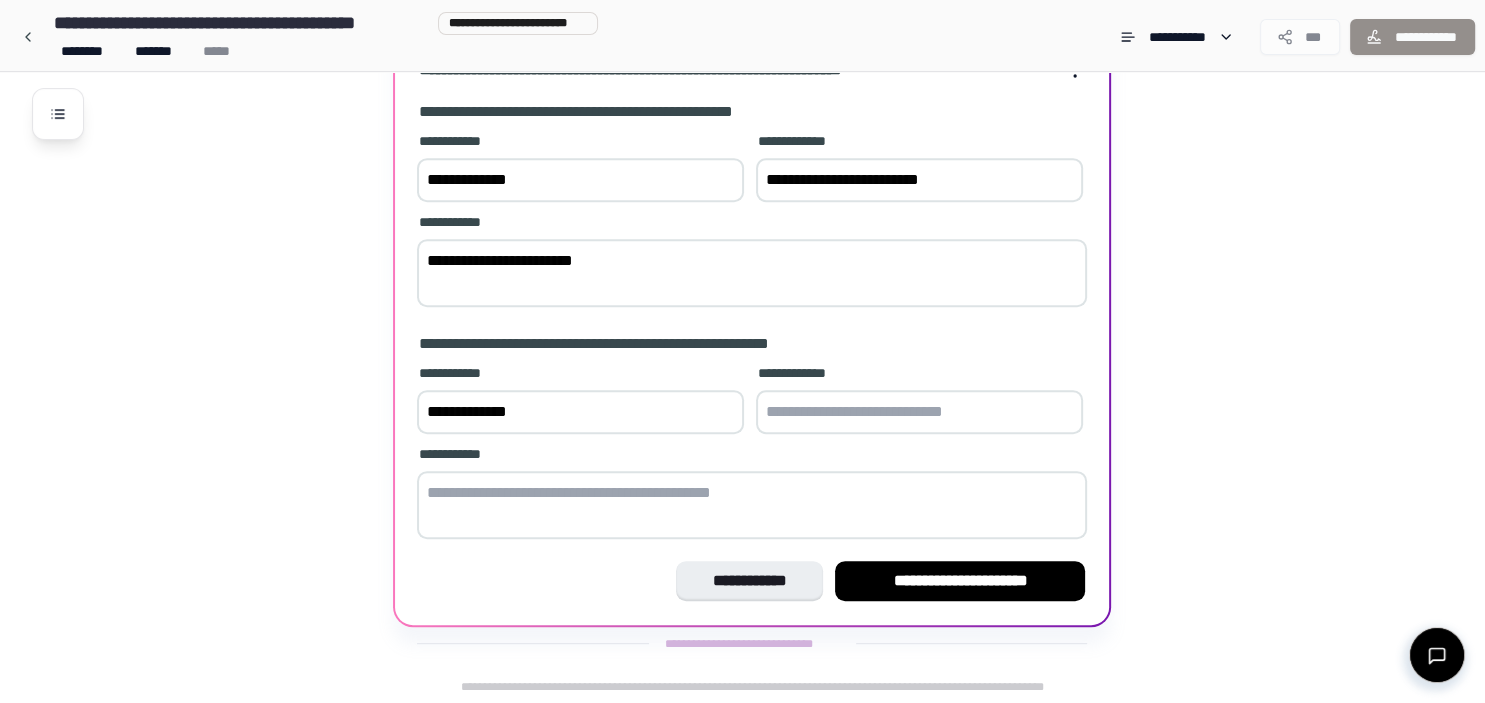 type on "**********" 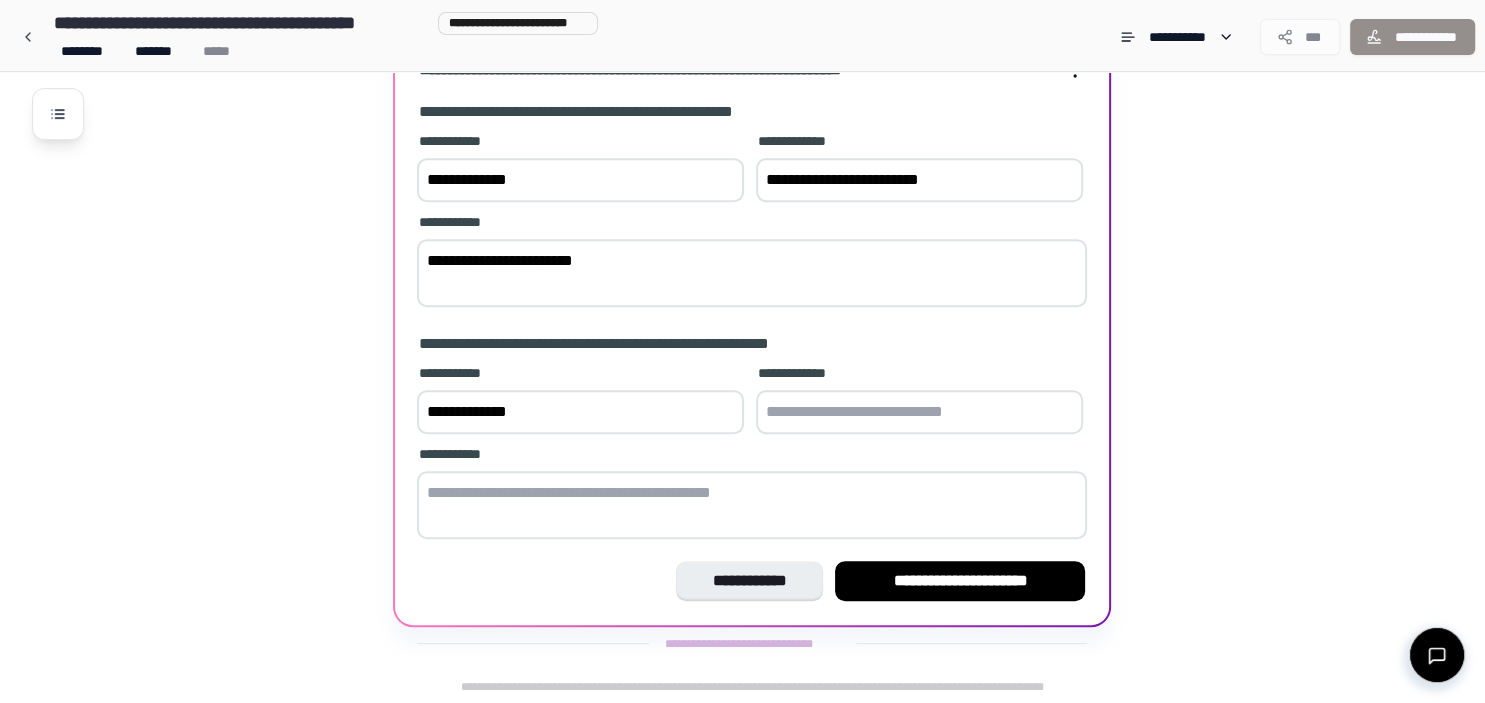 click at bounding box center [919, 412] 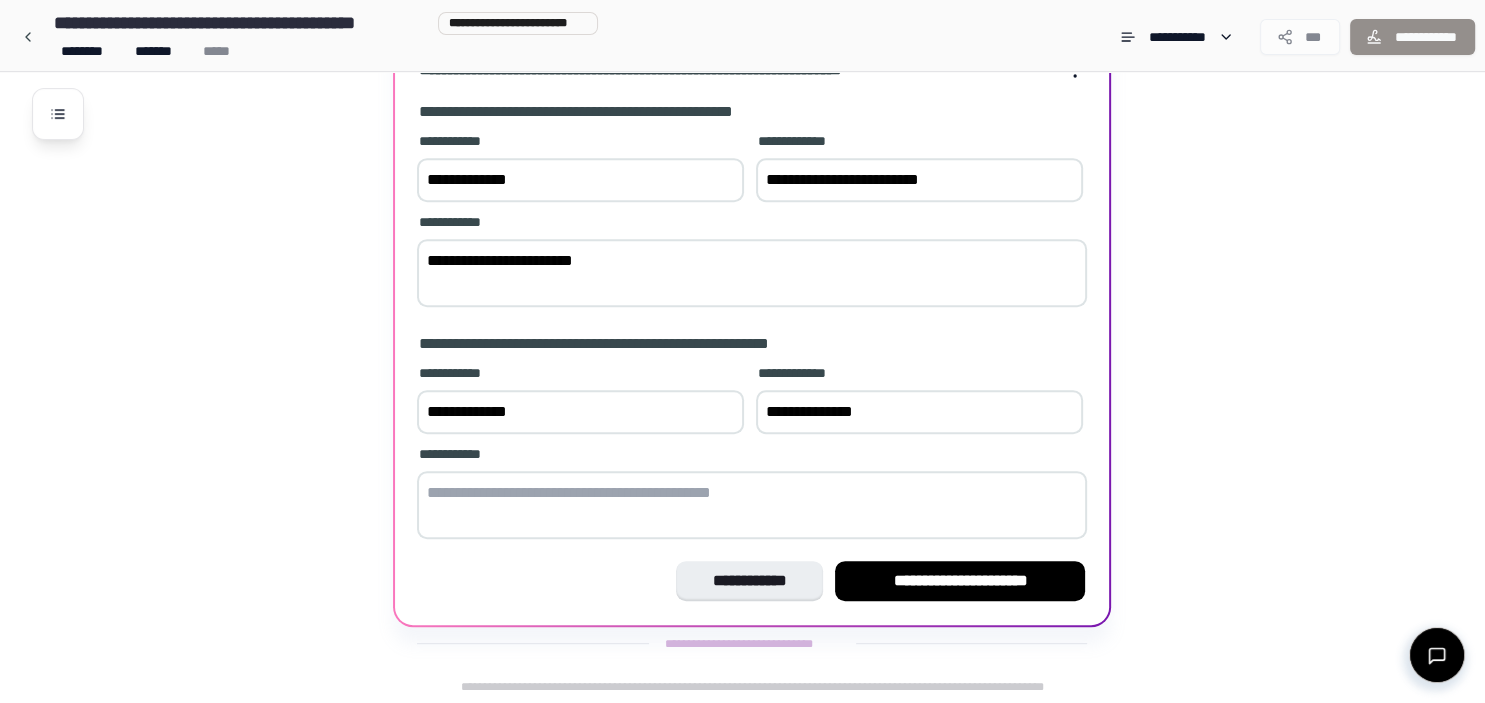 type on "**********" 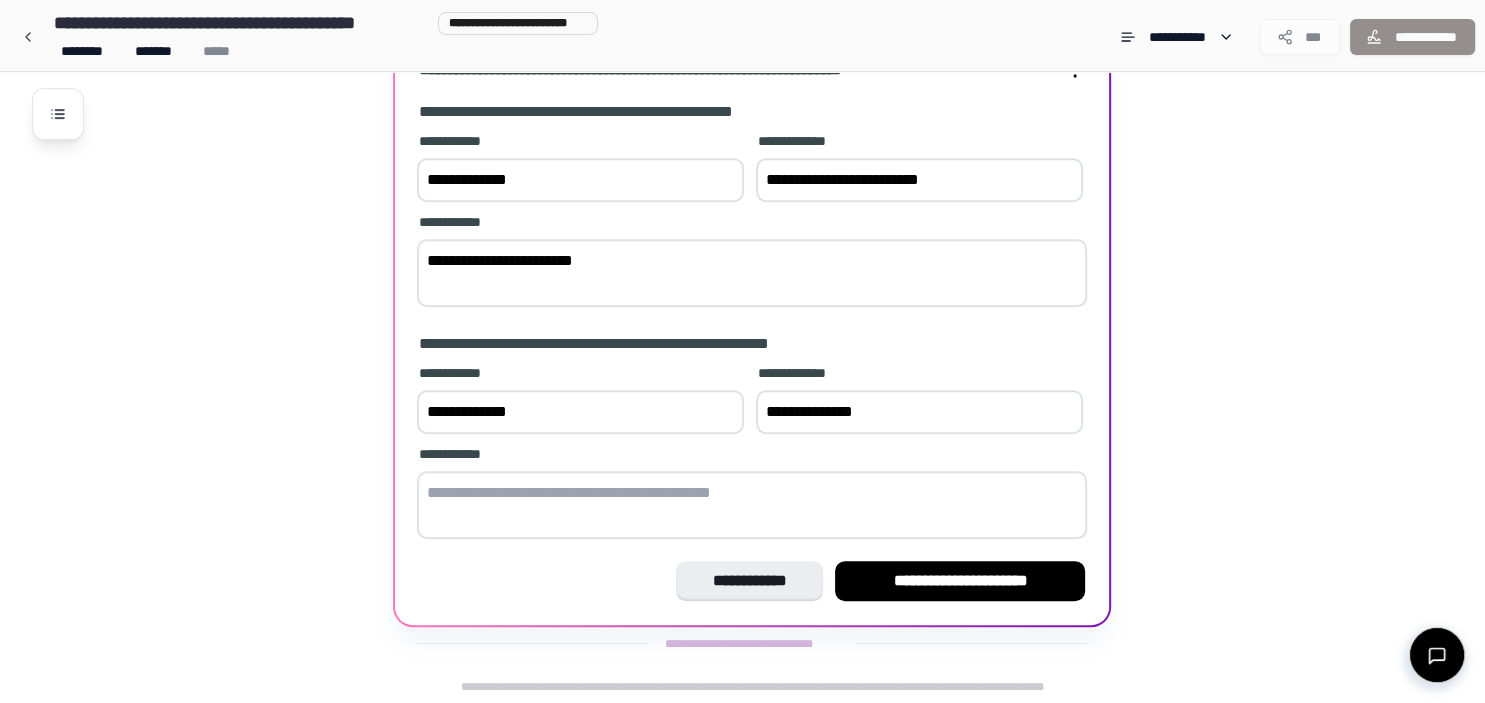 click at bounding box center [752, 505] 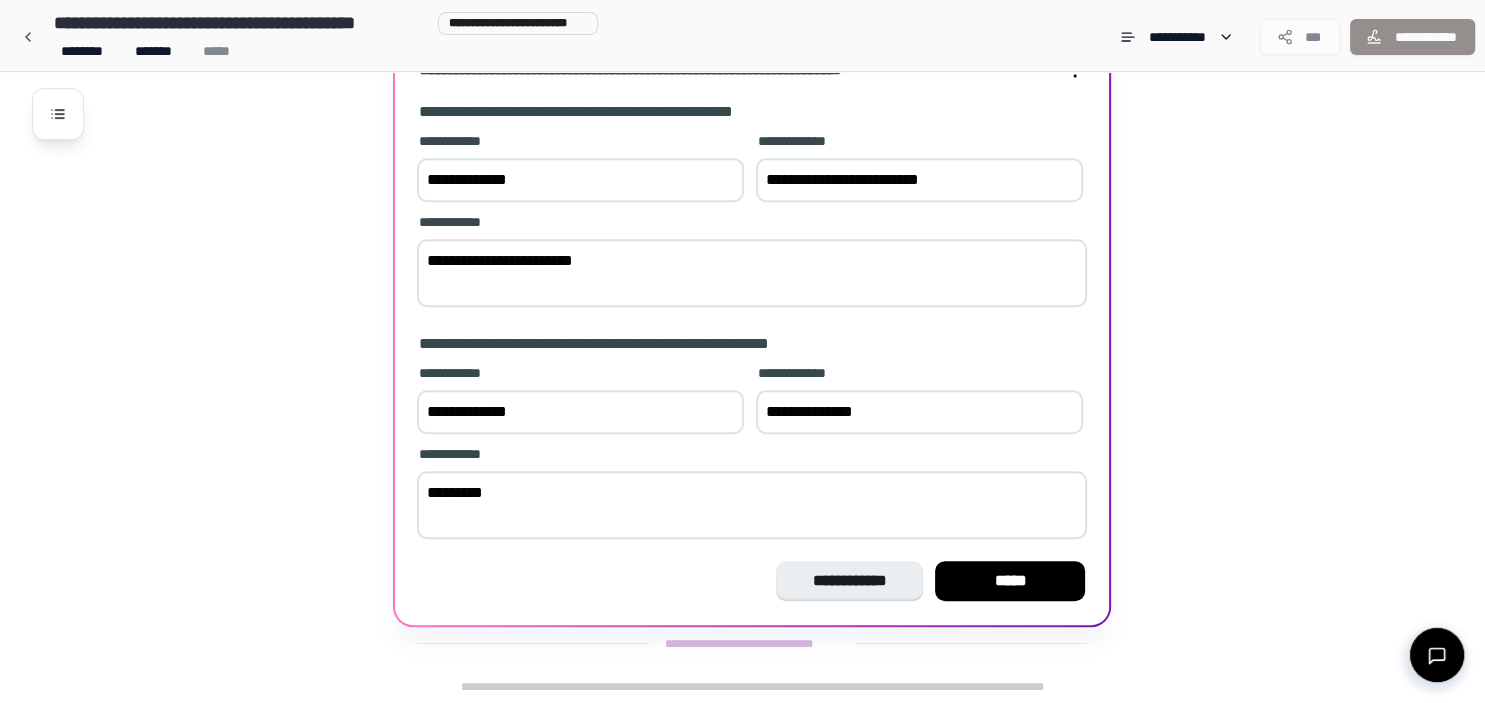 click on "*********" at bounding box center [752, 505] 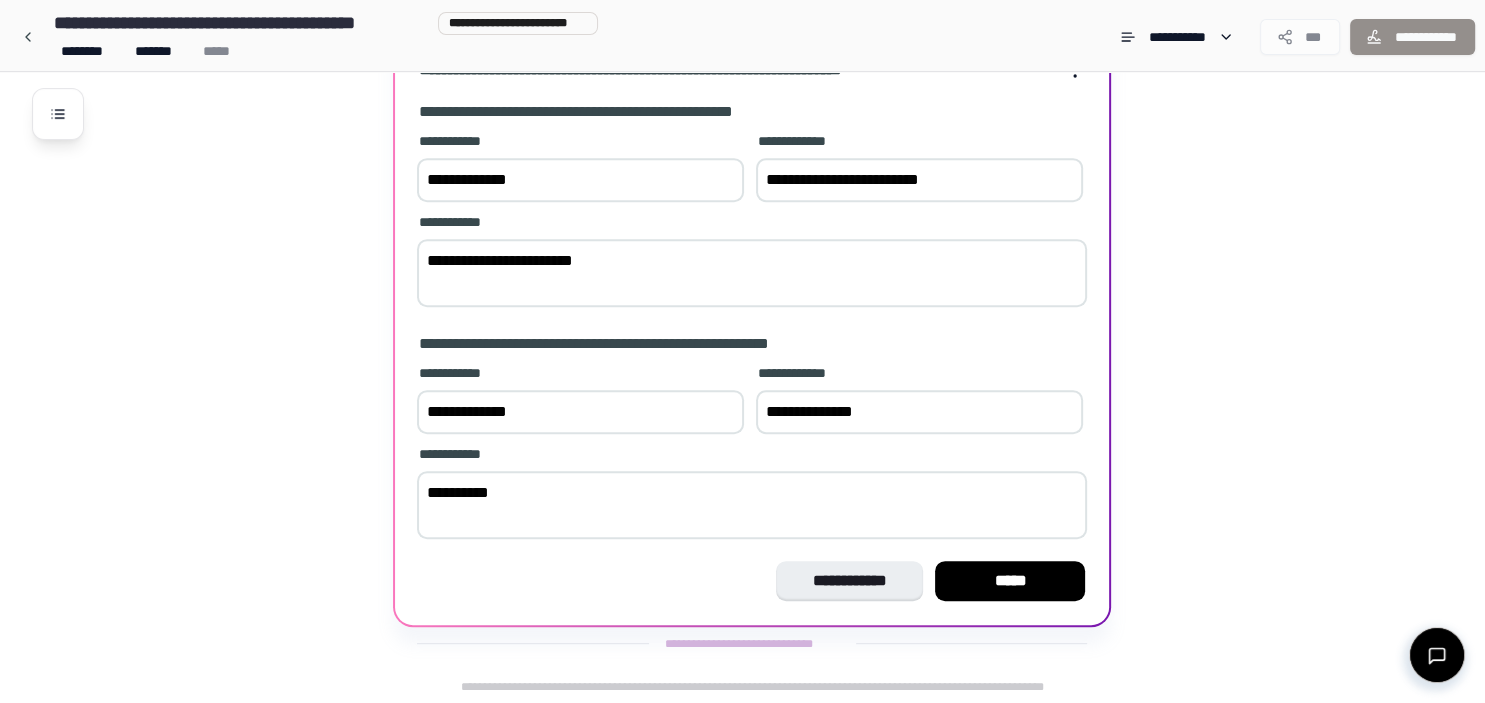 click on "**********" at bounding box center [752, 505] 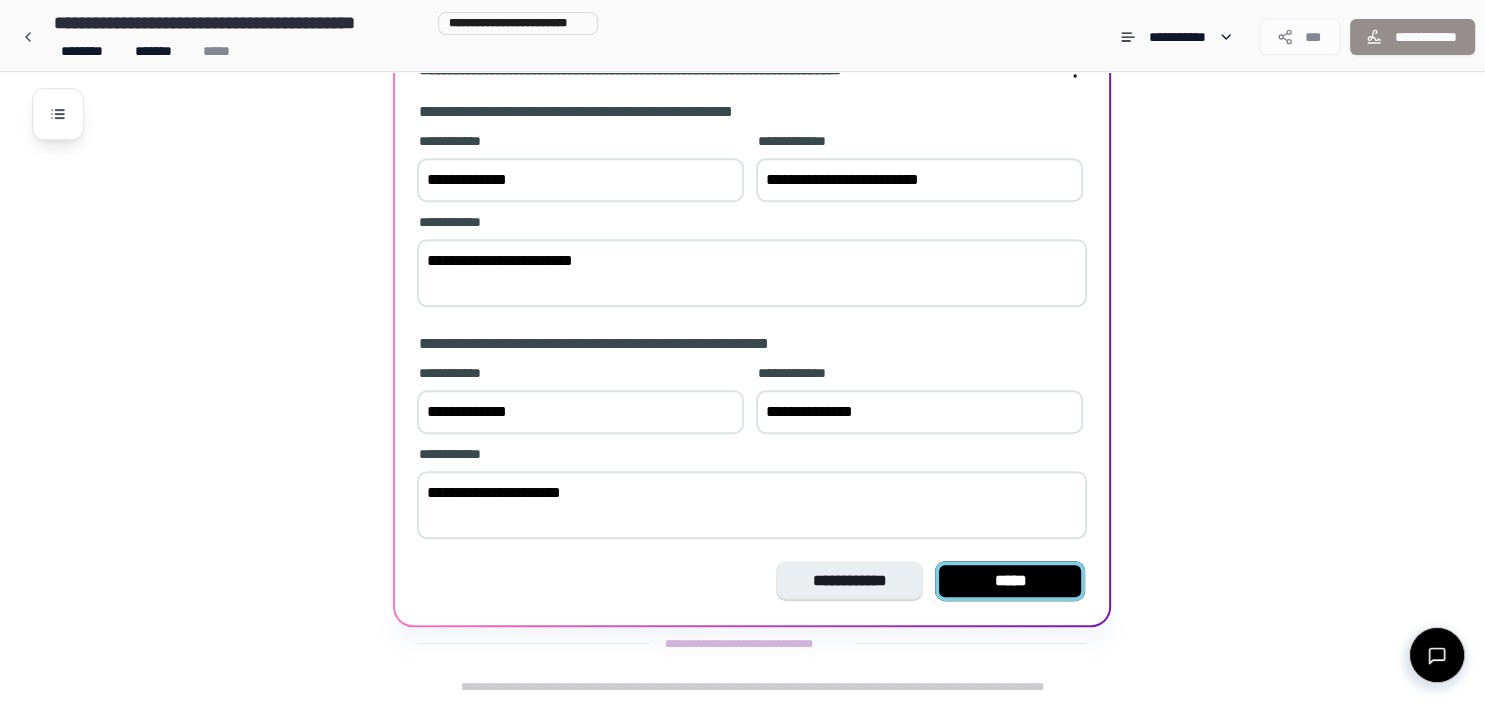 type on "**********" 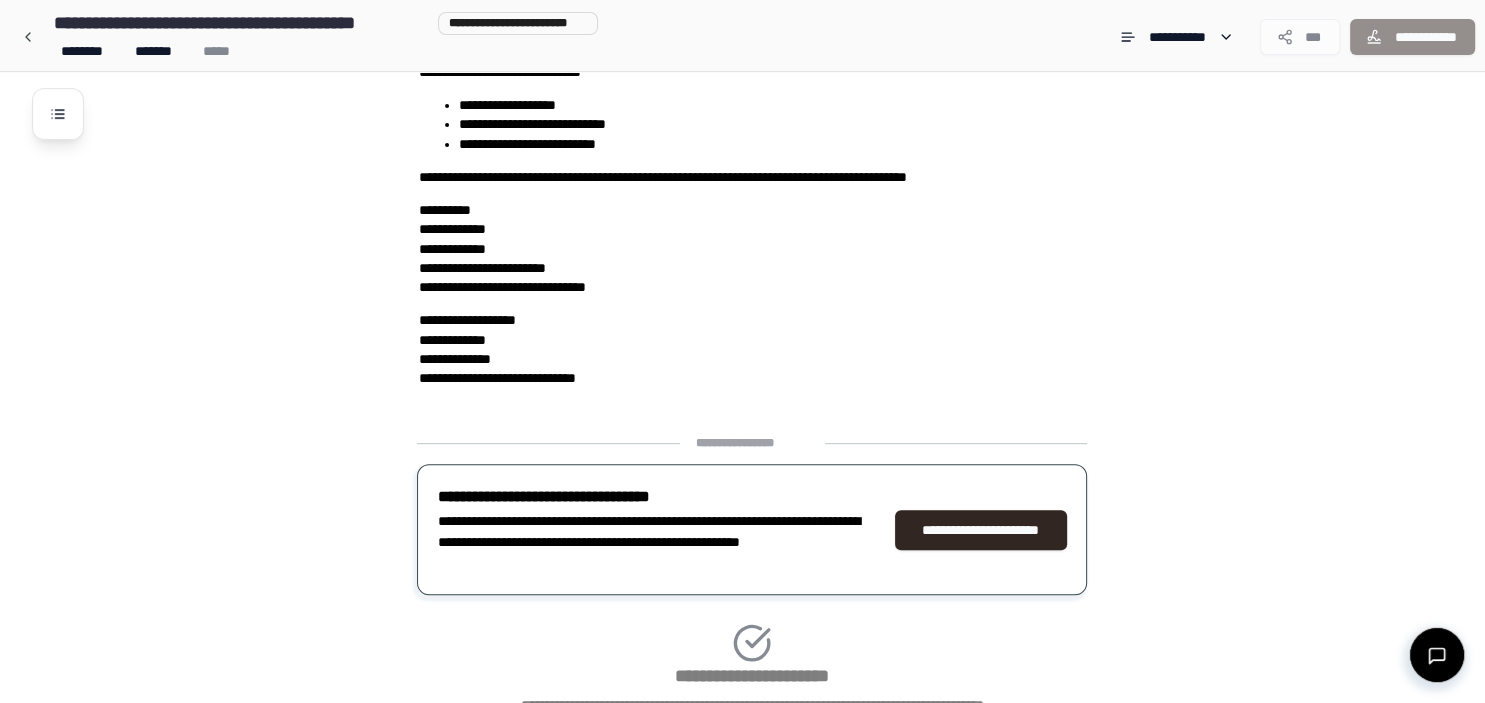 scroll, scrollTop: 838, scrollLeft: 0, axis: vertical 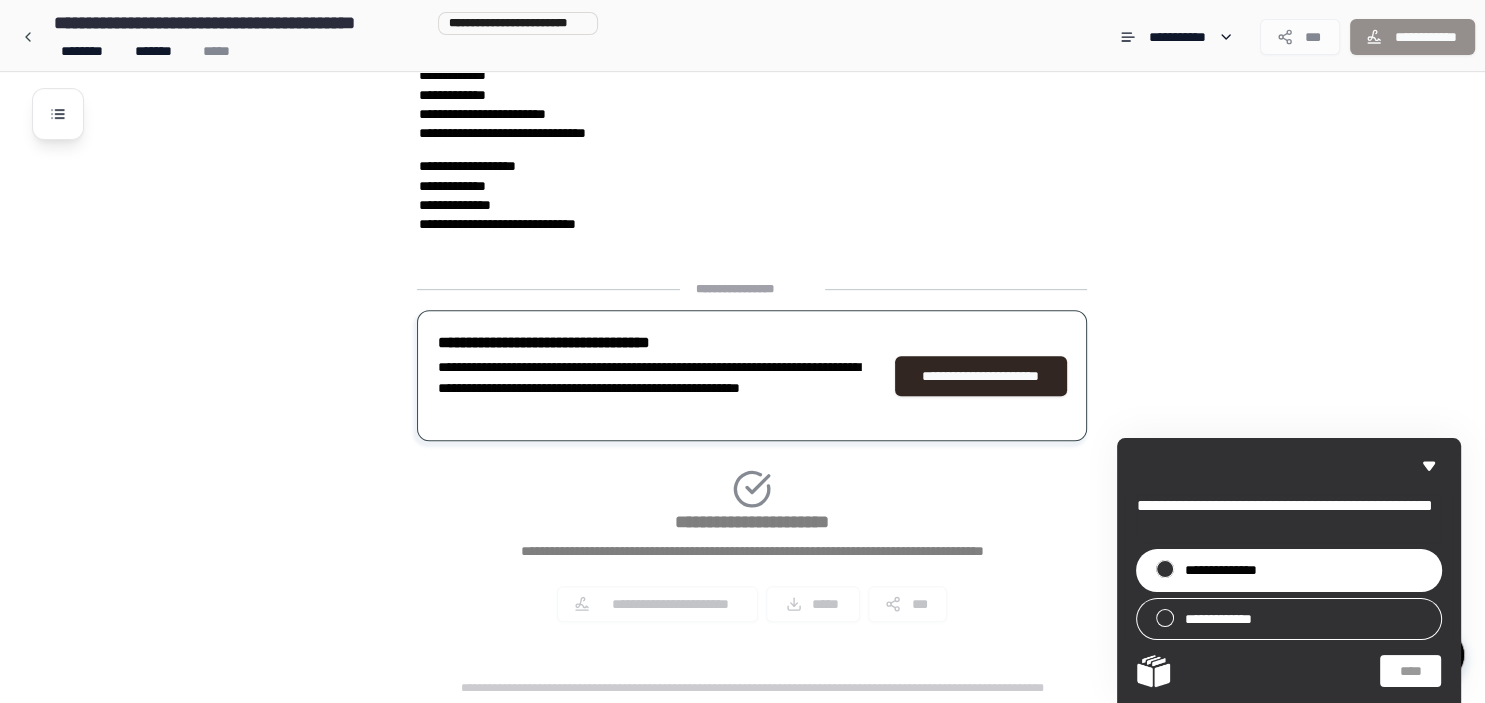 click at bounding box center (1165, 569) 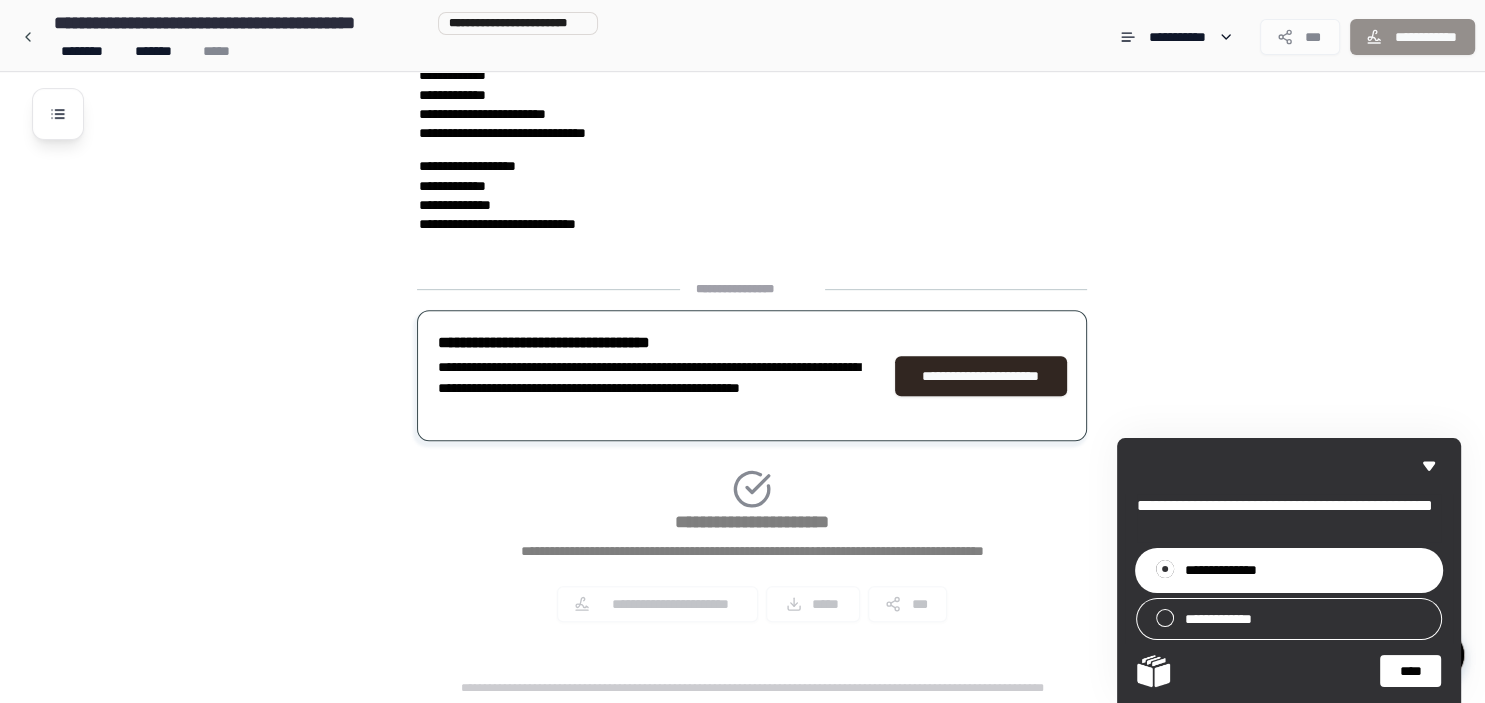 click on "****" at bounding box center [1410, 671] 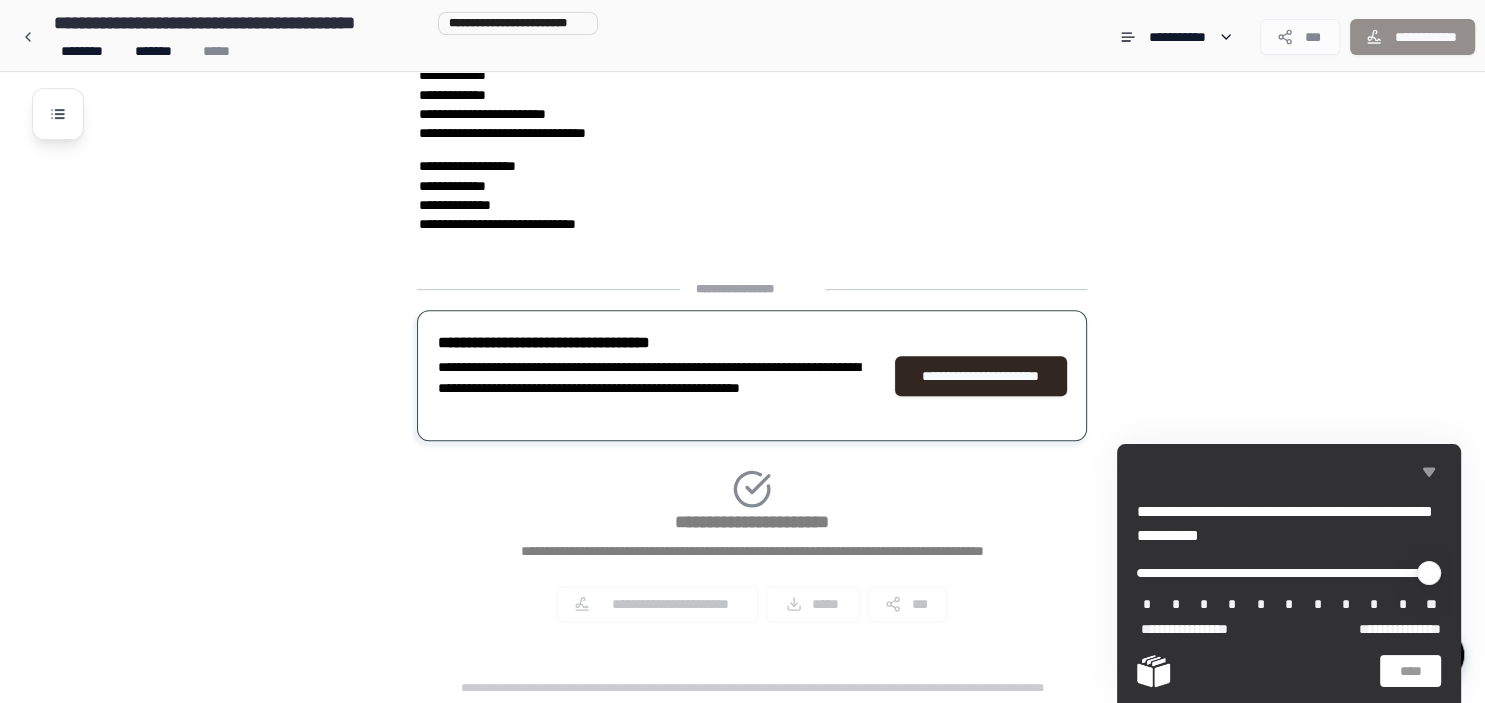 click 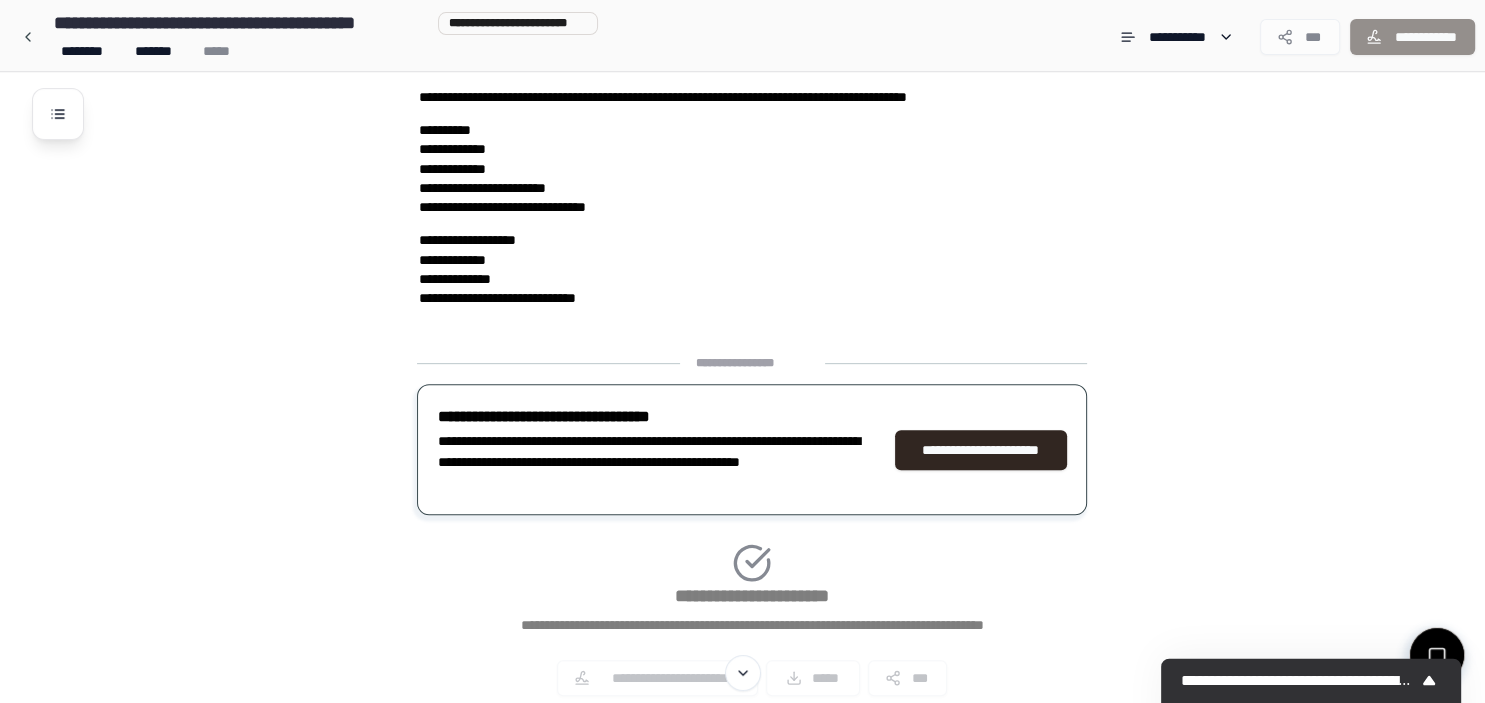 scroll, scrollTop: 766, scrollLeft: 0, axis: vertical 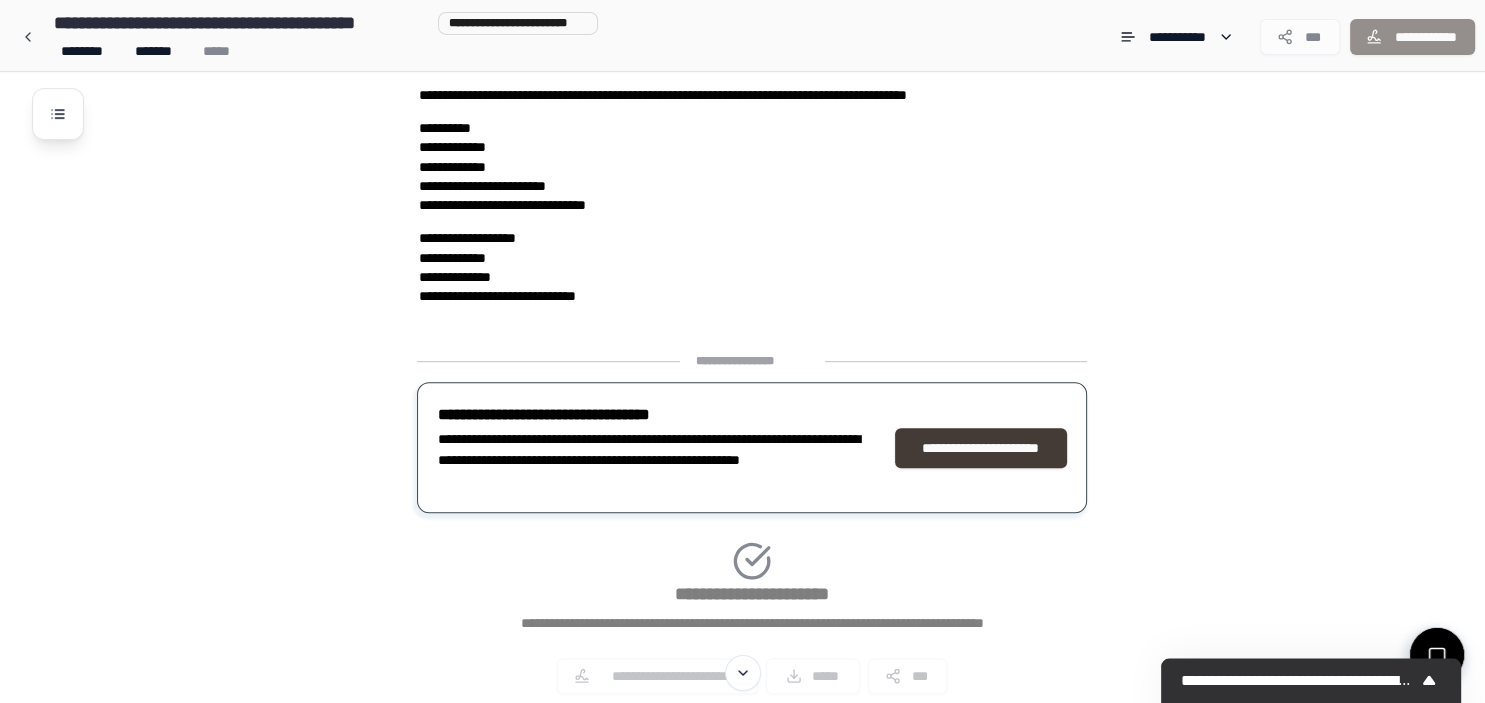 click on "**********" at bounding box center [981, 448] 